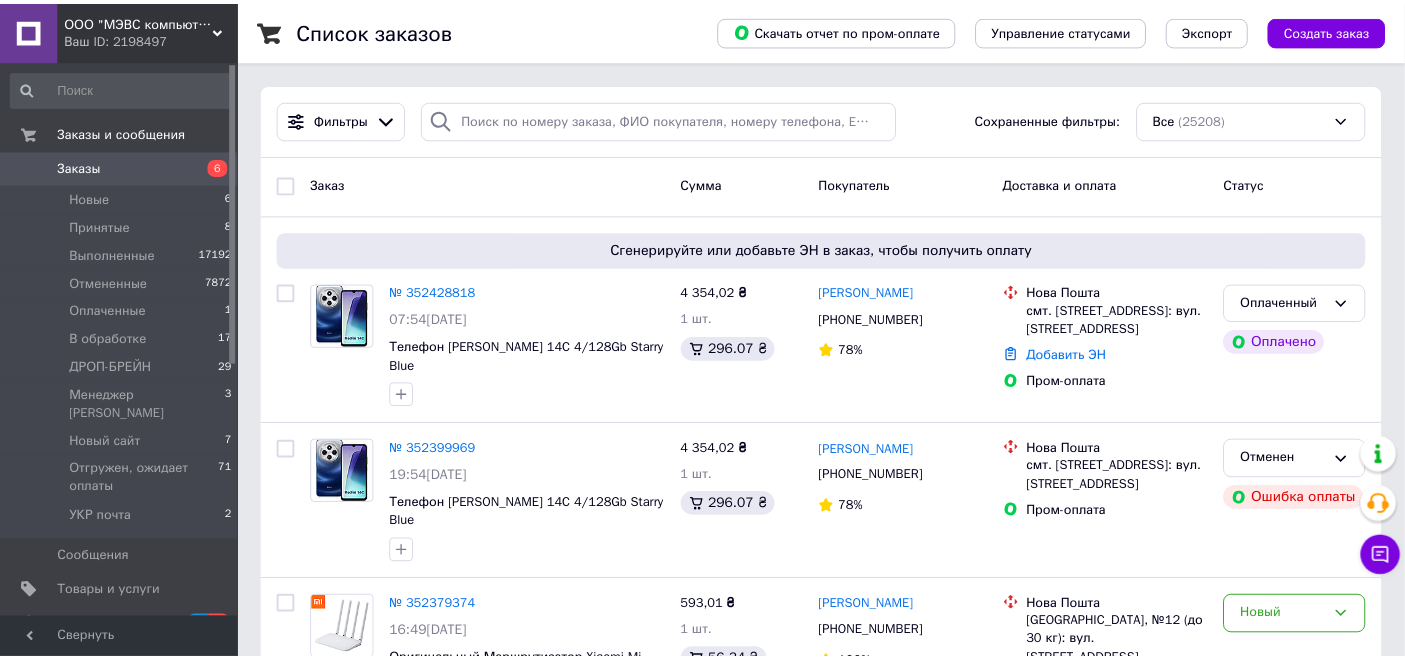 scroll, scrollTop: 222, scrollLeft: 0, axis: vertical 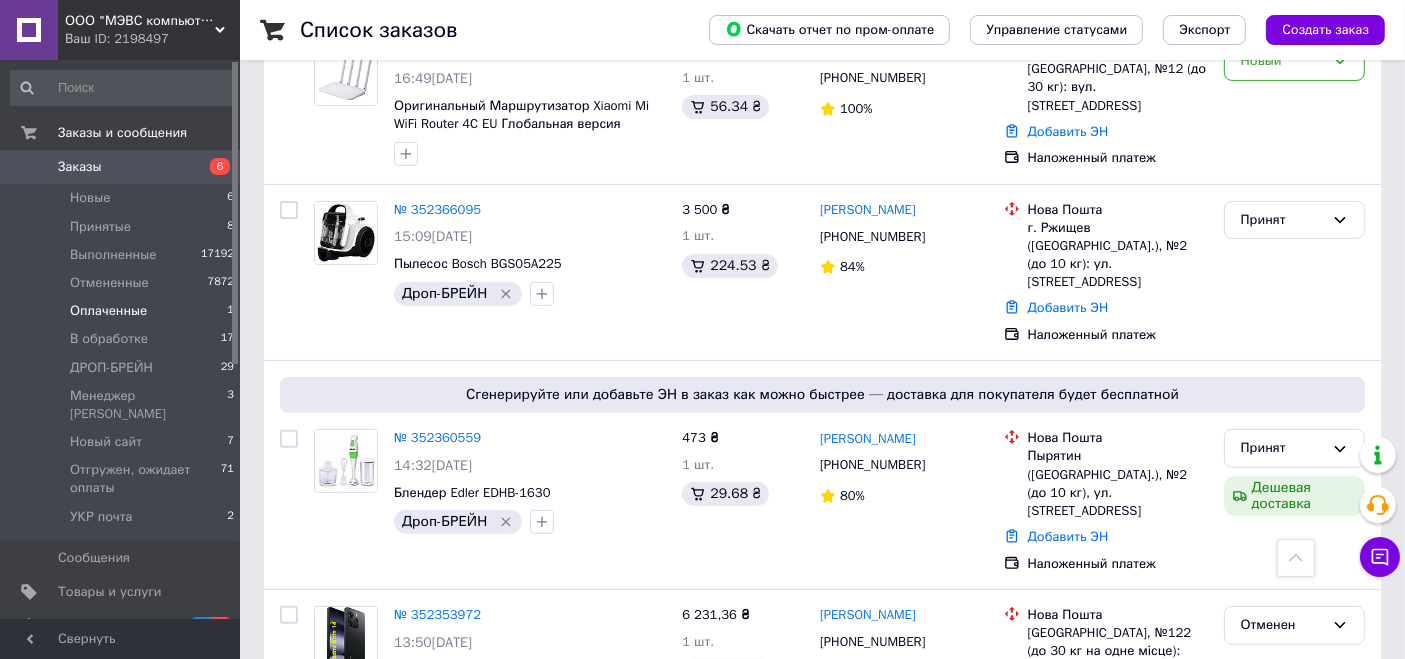click on "Оплаченные" at bounding box center (108, 311) 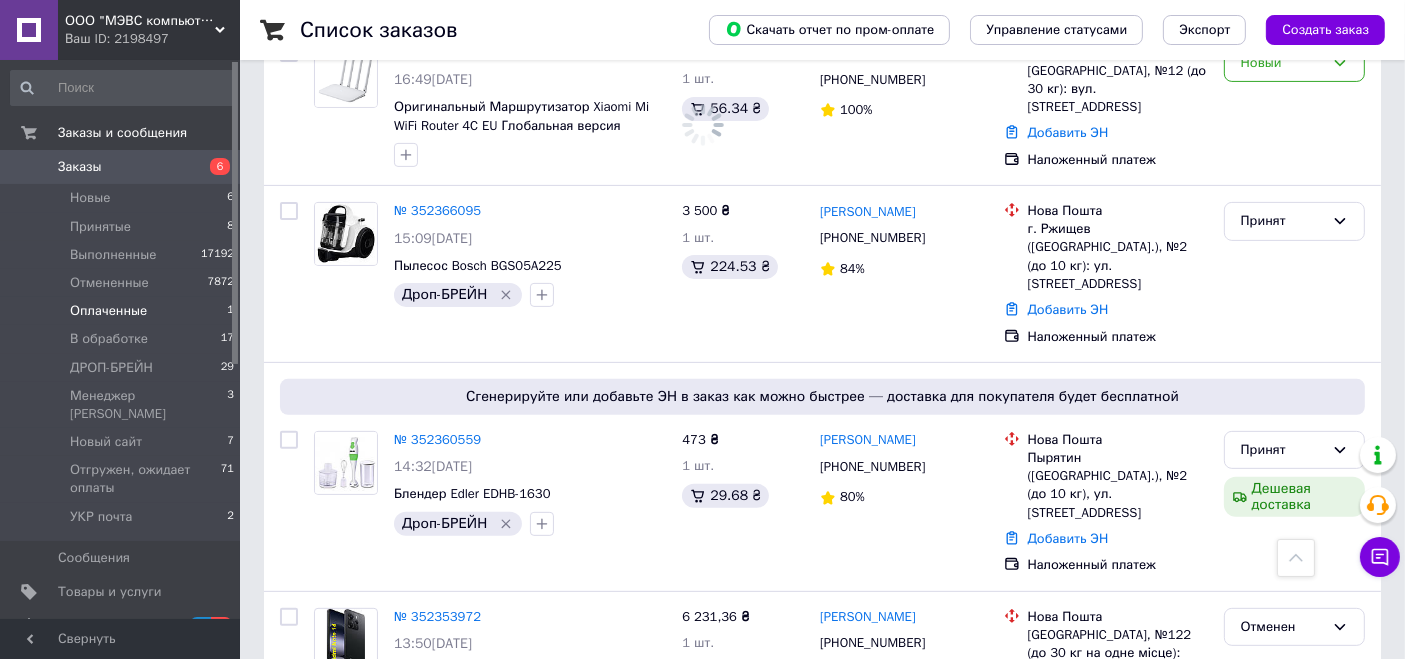 scroll, scrollTop: 0, scrollLeft: 0, axis: both 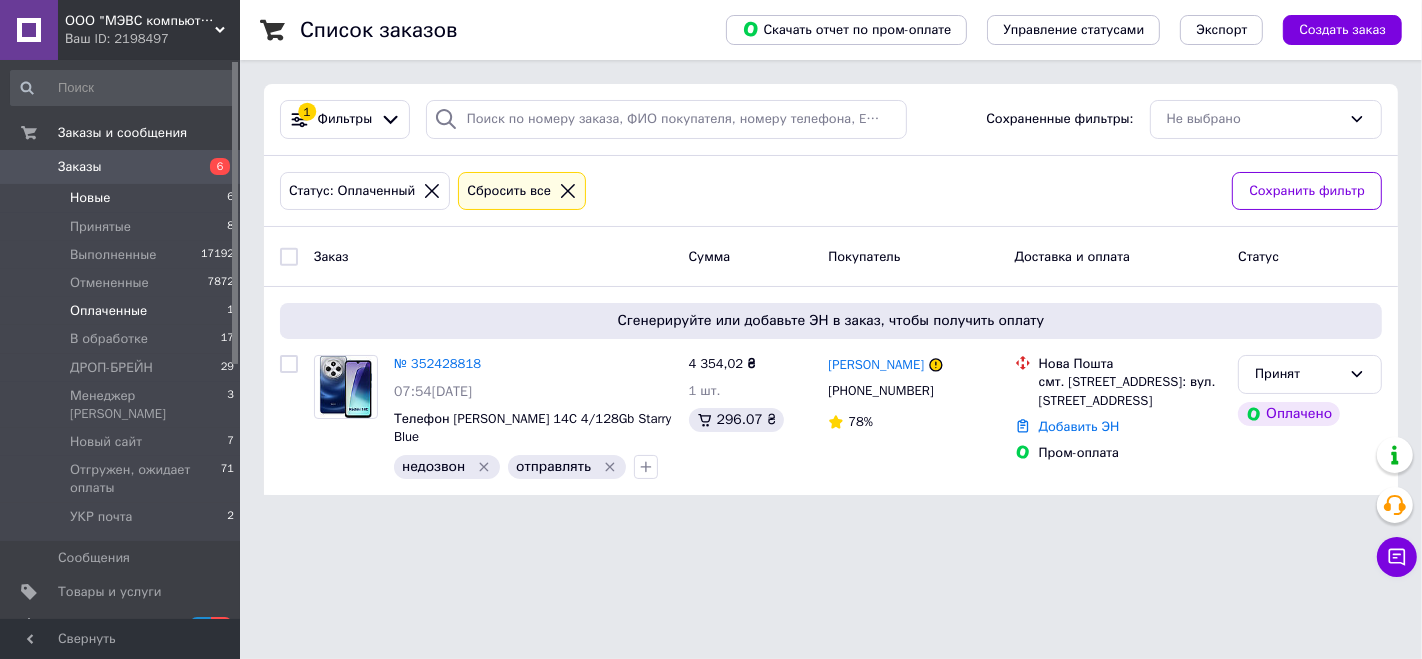 click on "Новые 6" at bounding box center (123, 198) 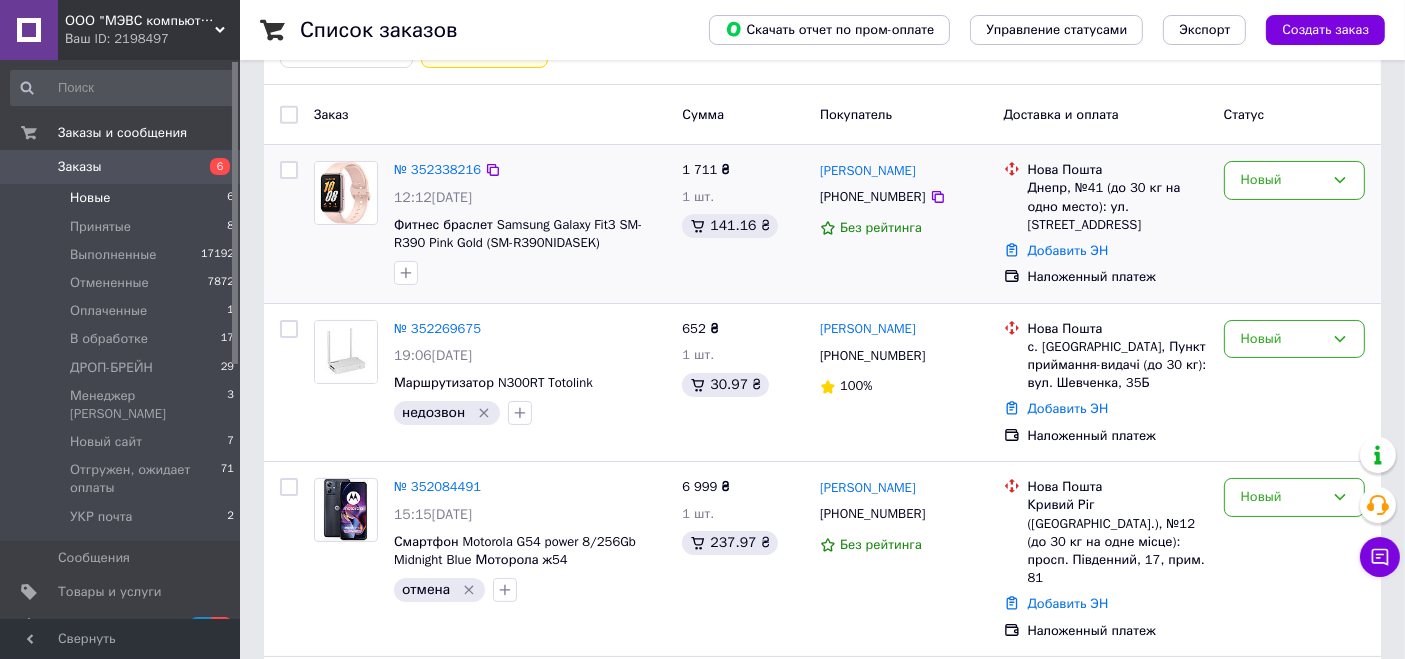 scroll, scrollTop: 31, scrollLeft: 0, axis: vertical 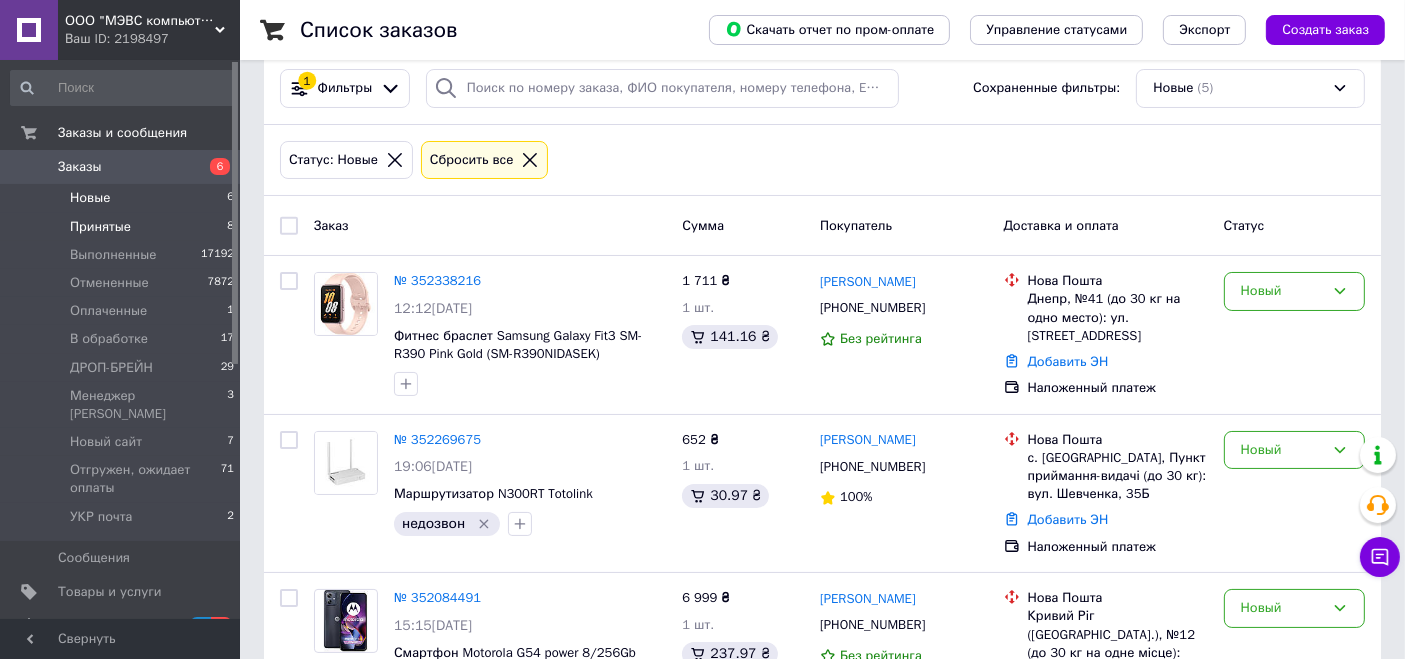 click on "Принятые 8" at bounding box center [123, 227] 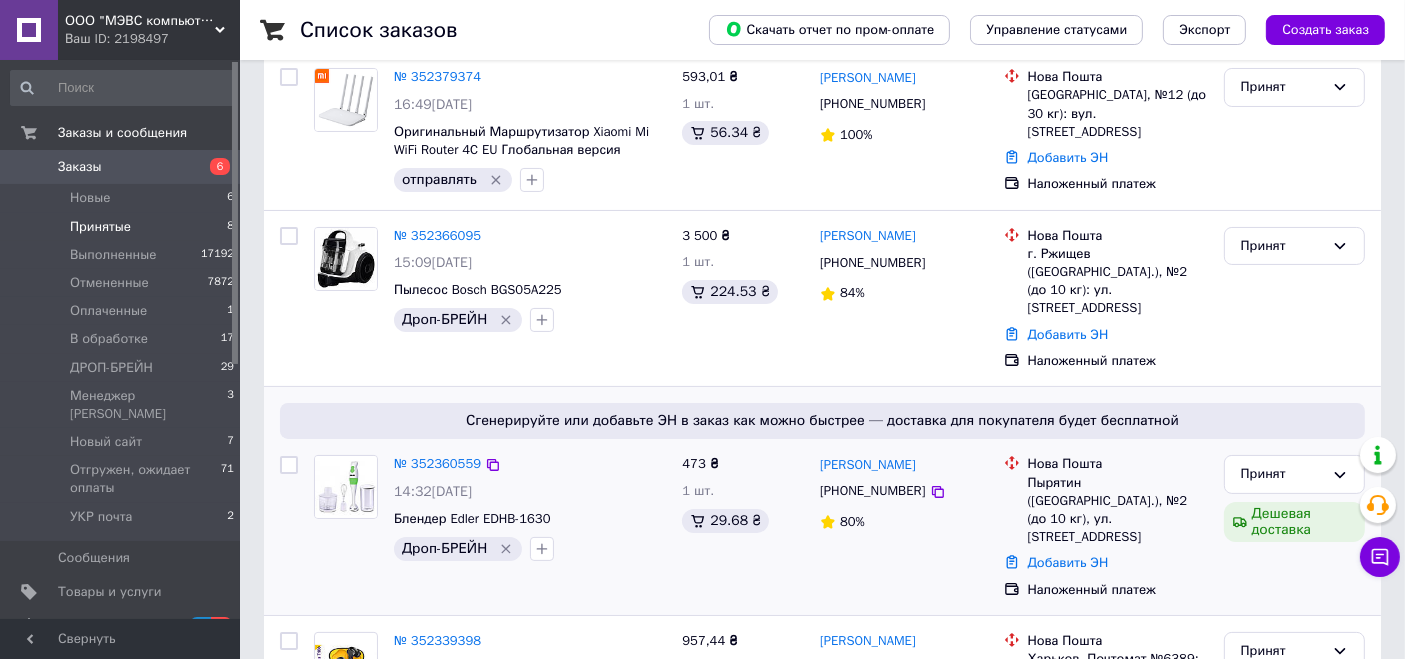 scroll, scrollTop: 13, scrollLeft: 0, axis: vertical 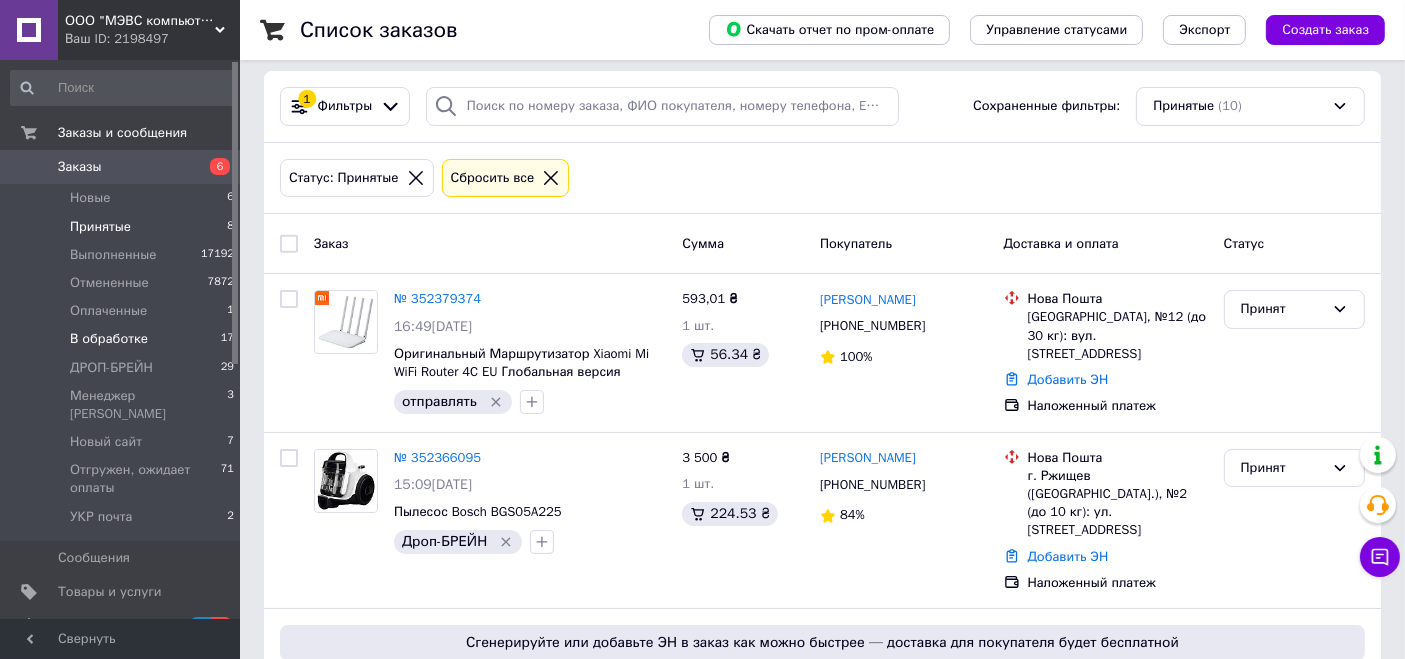 click on "В обработке 17" at bounding box center (123, 339) 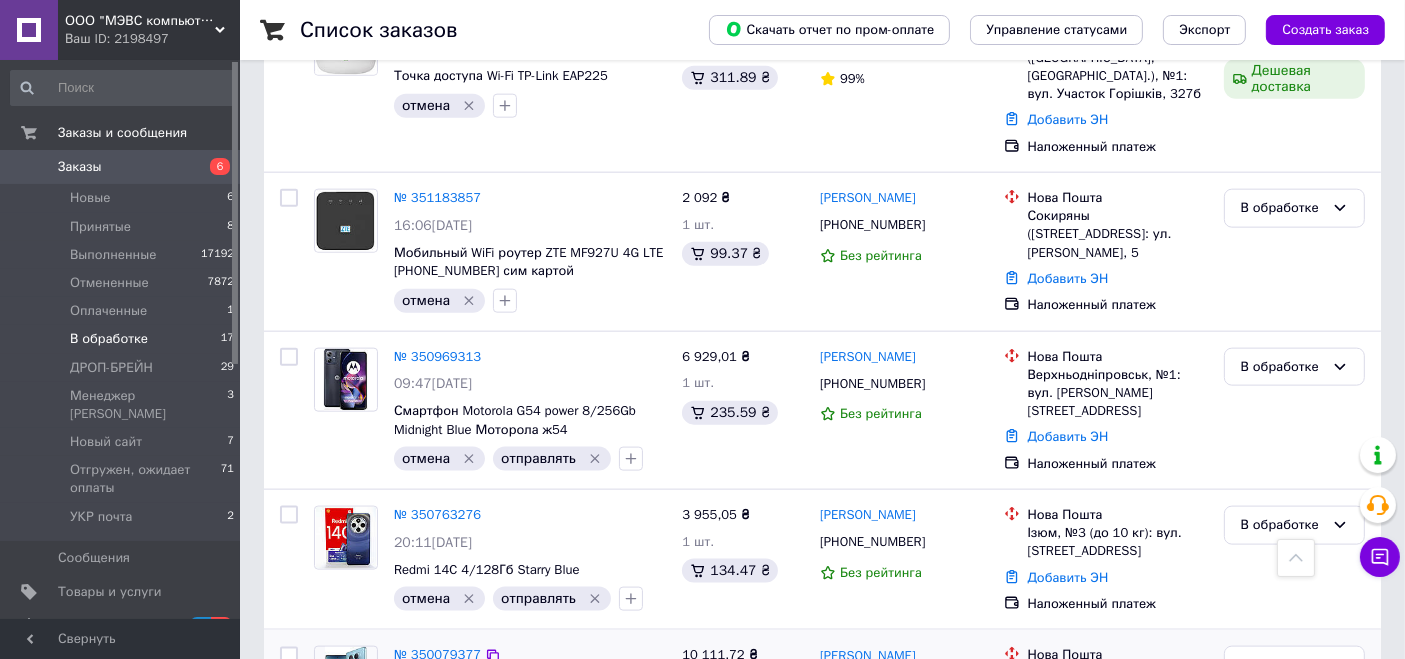 scroll, scrollTop: 2289, scrollLeft: 0, axis: vertical 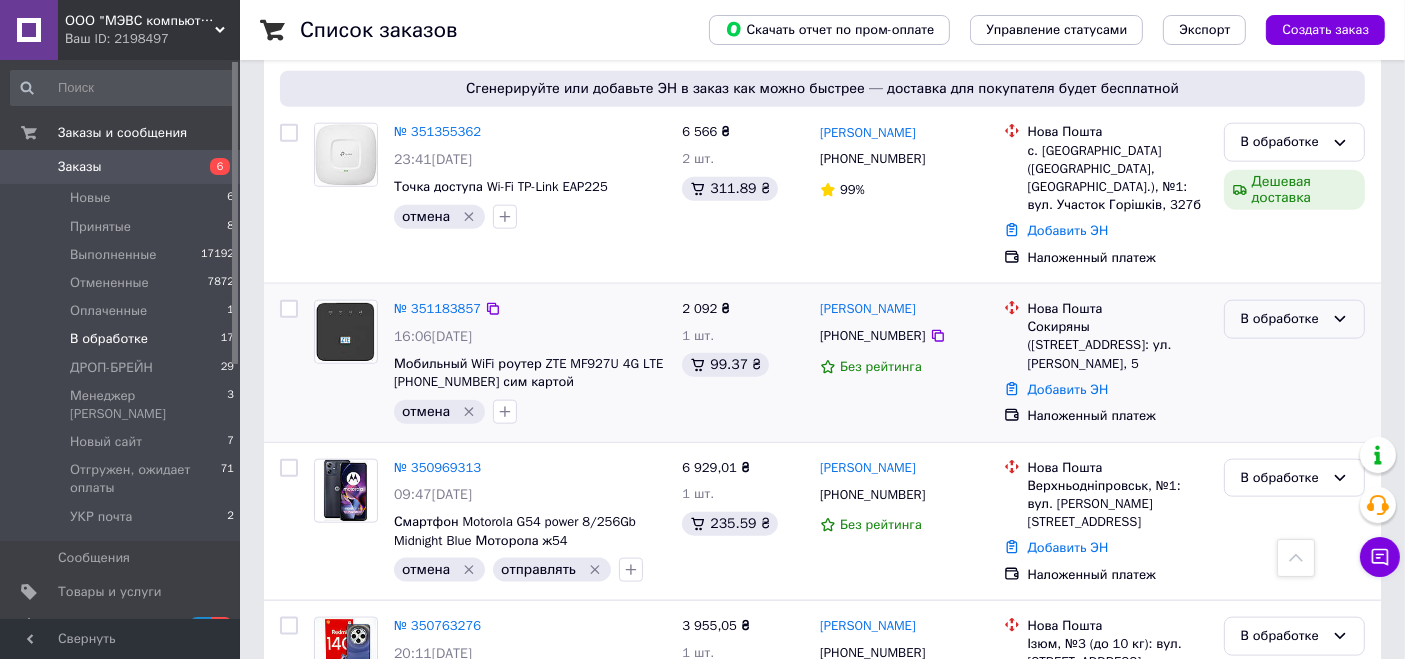 click on "В обработке" at bounding box center [1282, 319] 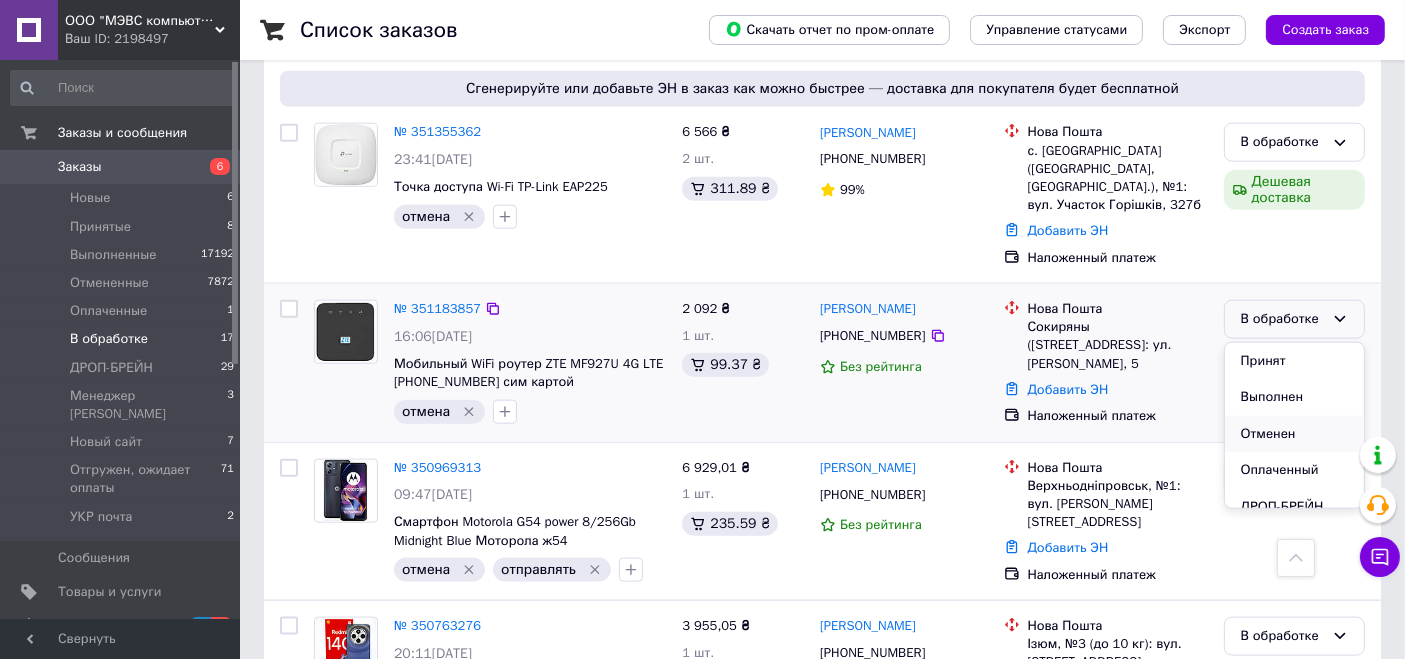 click on "Отменен" at bounding box center (1294, 434) 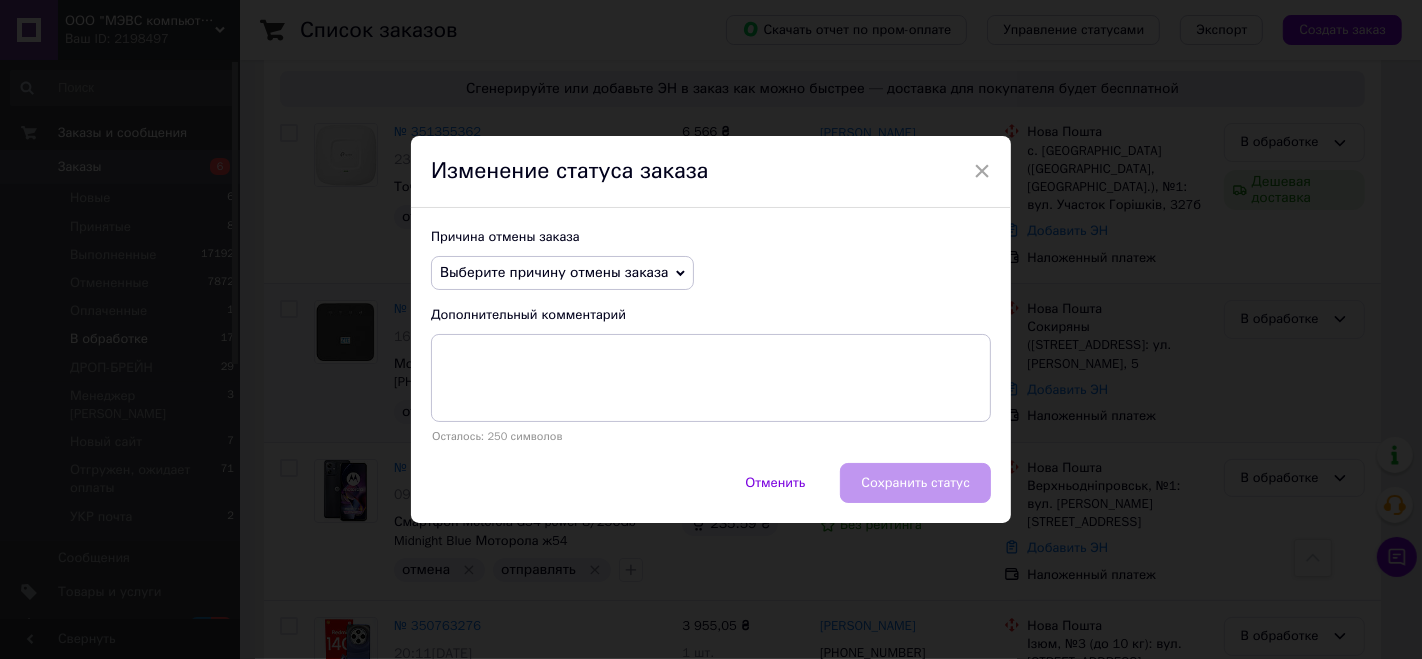 click on "Выберите причину отмены заказа" at bounding box center (554, 272) 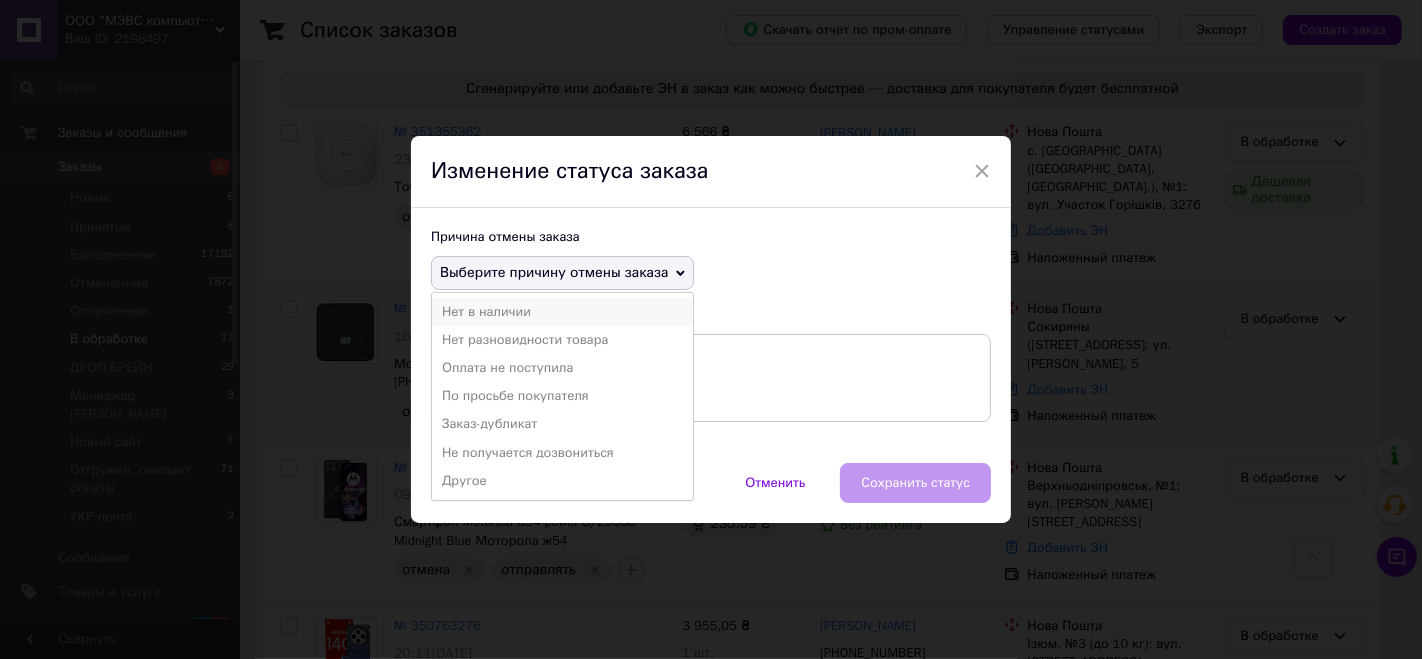 click on "Нет в наличии" at bounding box center (562, 312) 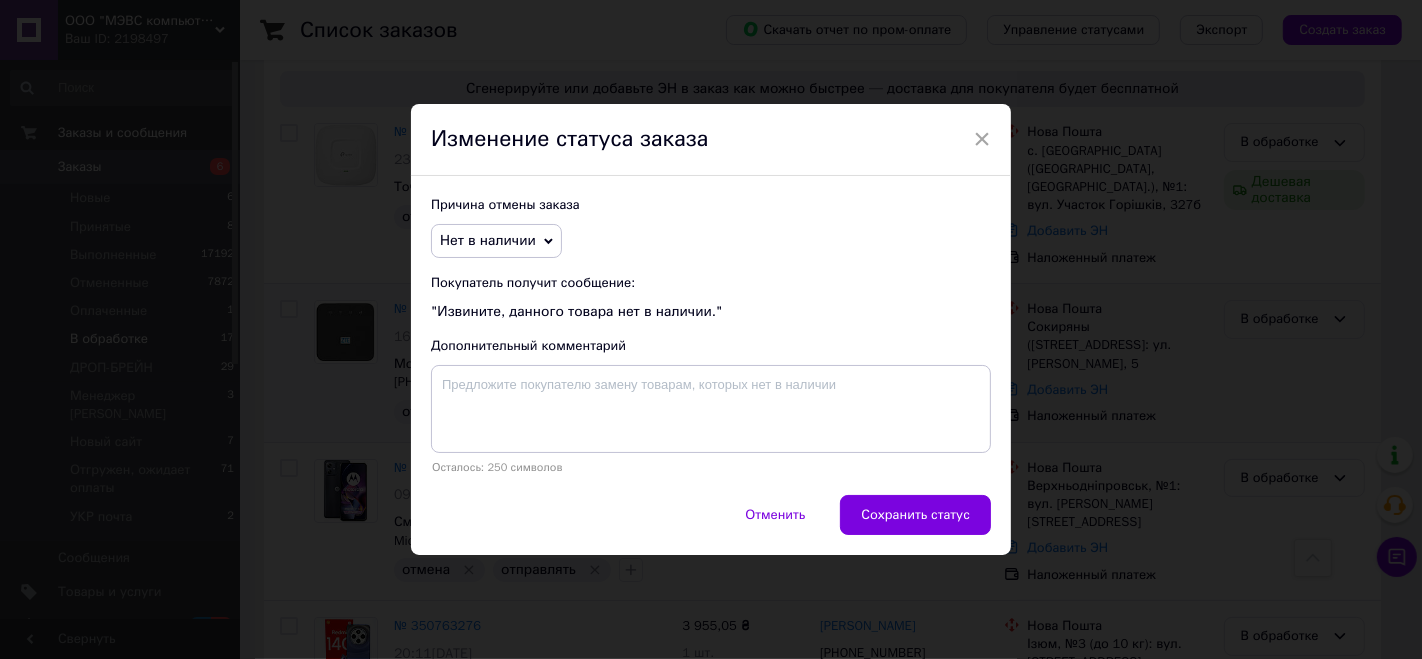 click on "Сохранить статус" at bounding box center [915, 515] 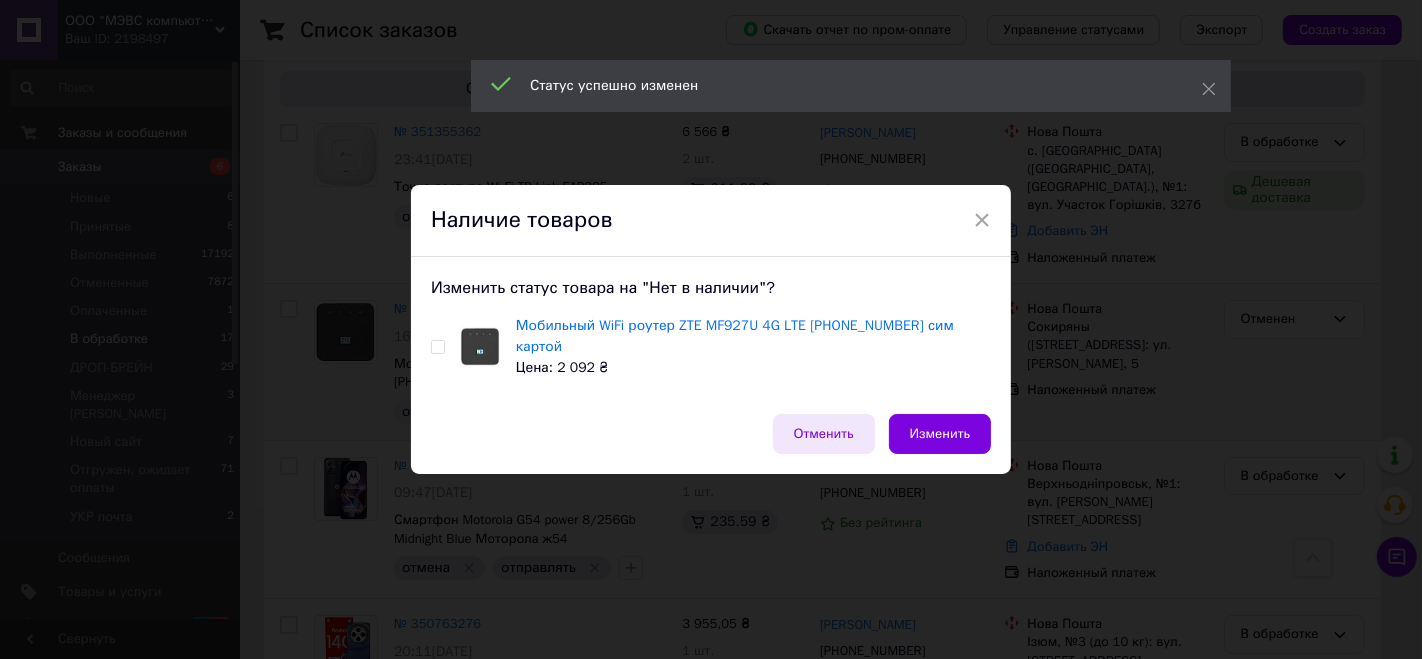 click on "Отменить" at bounding box center (824, 434) 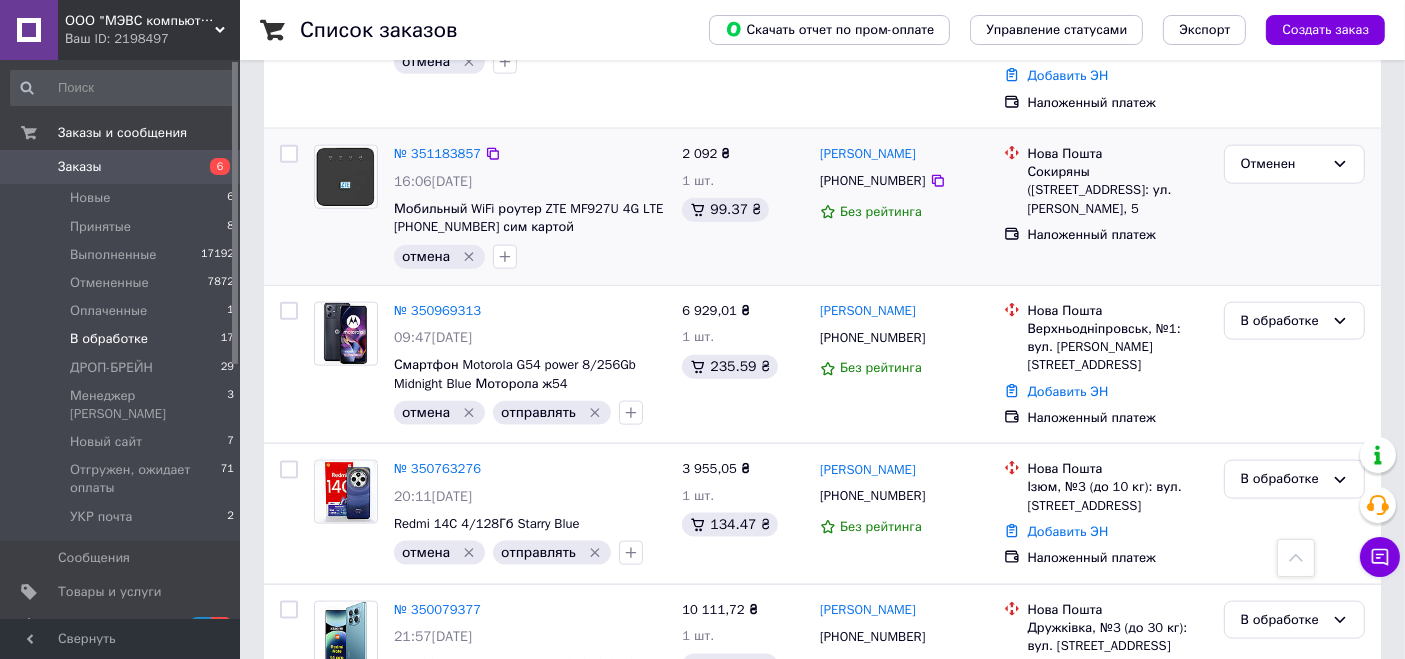 scroll, scrollTop: 2622, scrollLeft: 0, axis: vertical 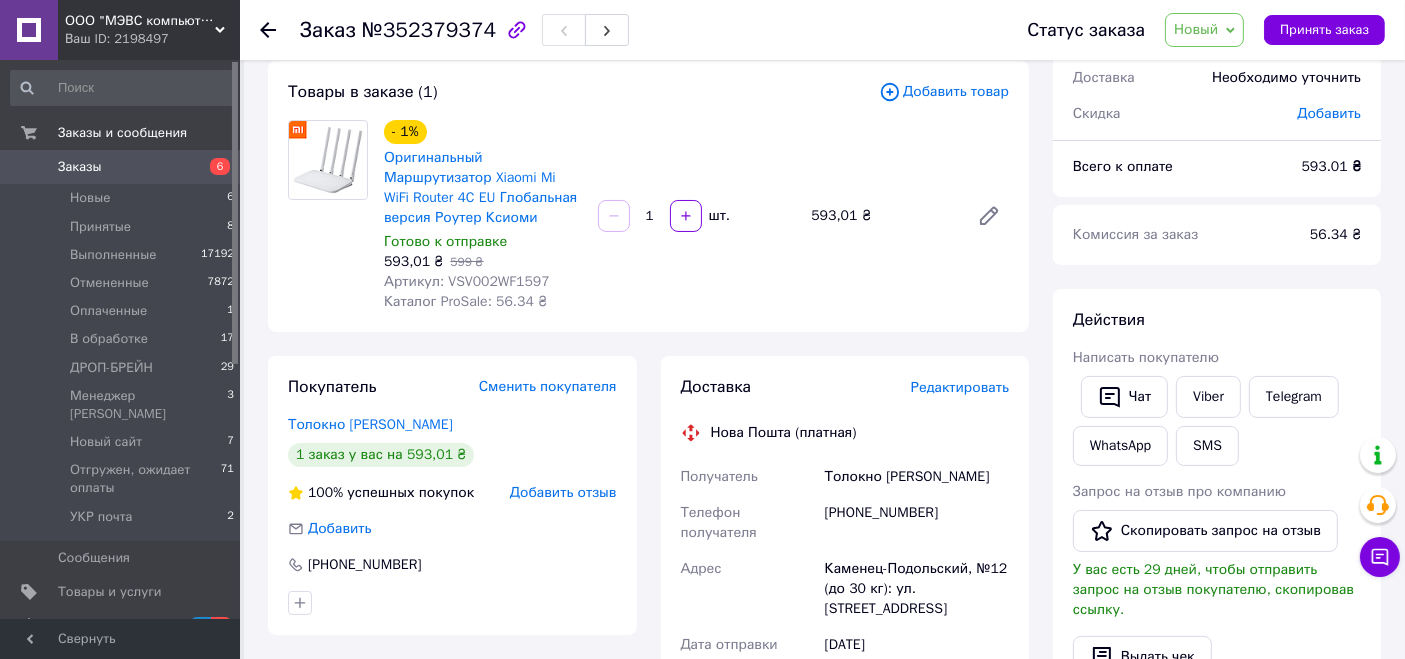 click on "Новый" at bounding box center [1196, 29] 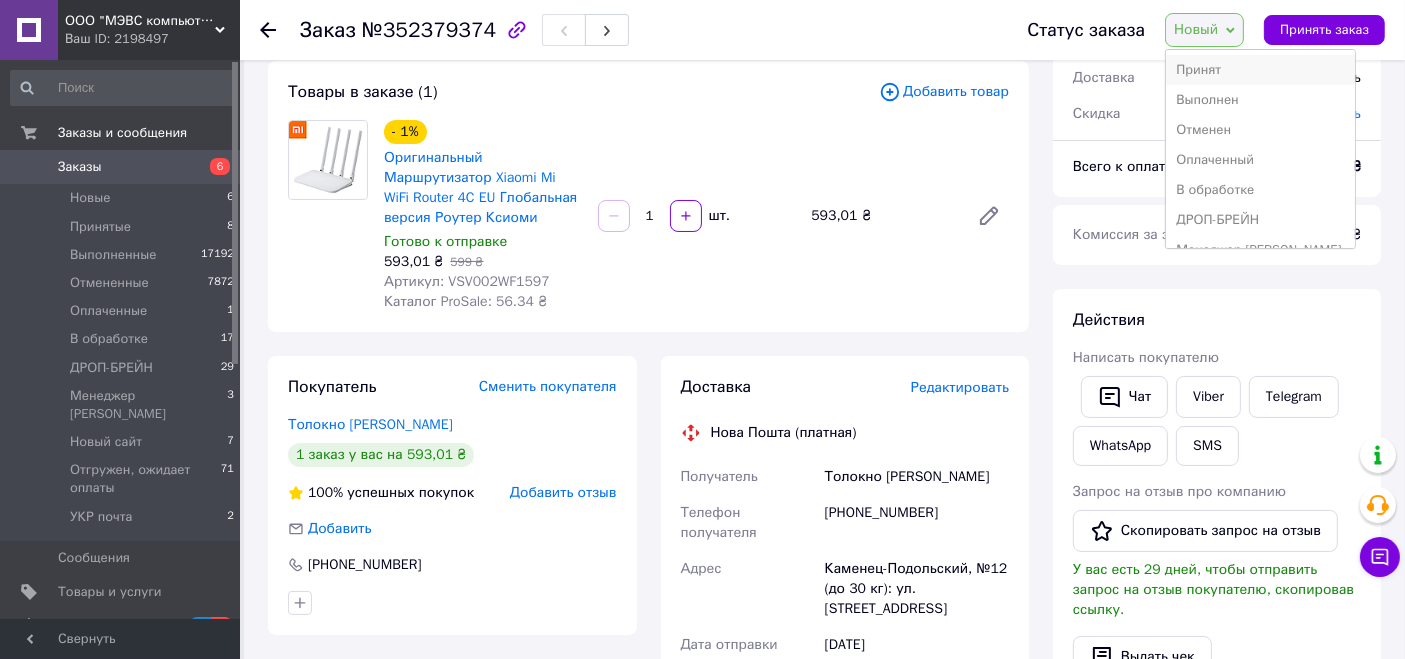 click on "Принят" at bounding box center (1260, 70) 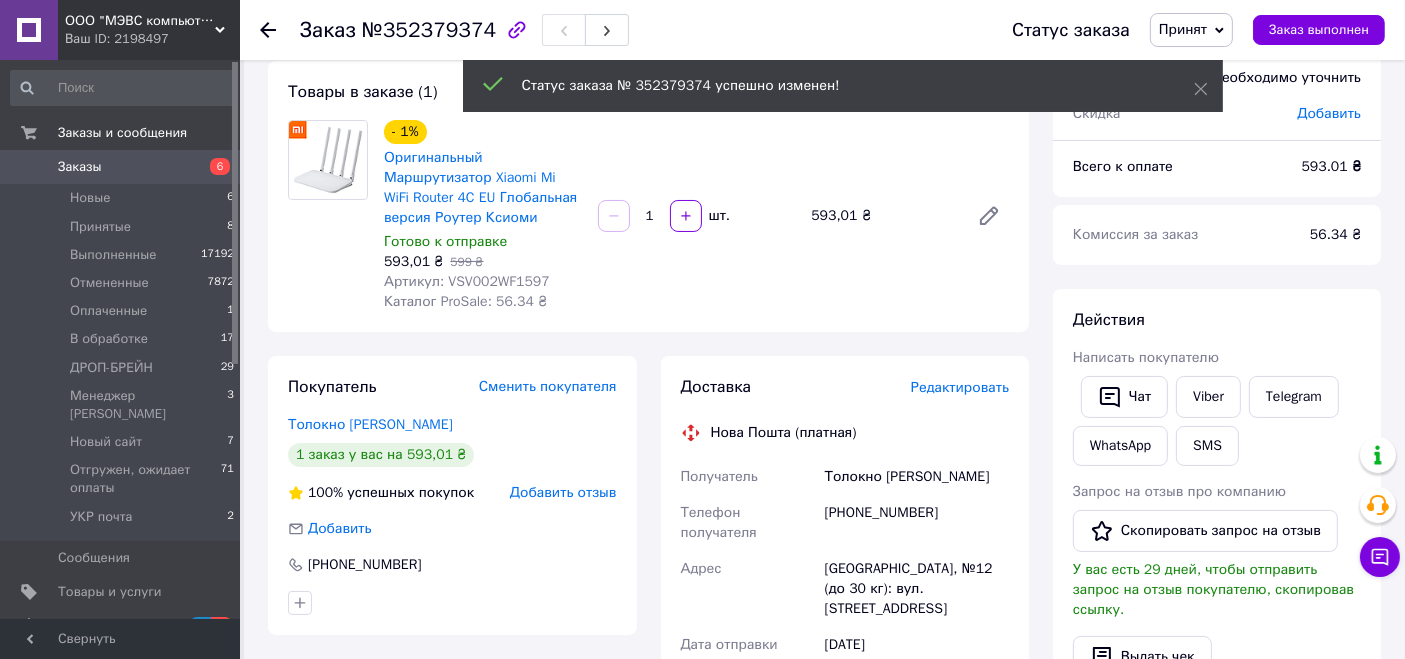 scroll, scrollTop: 555, scrollLeft: 0, axis: vertical 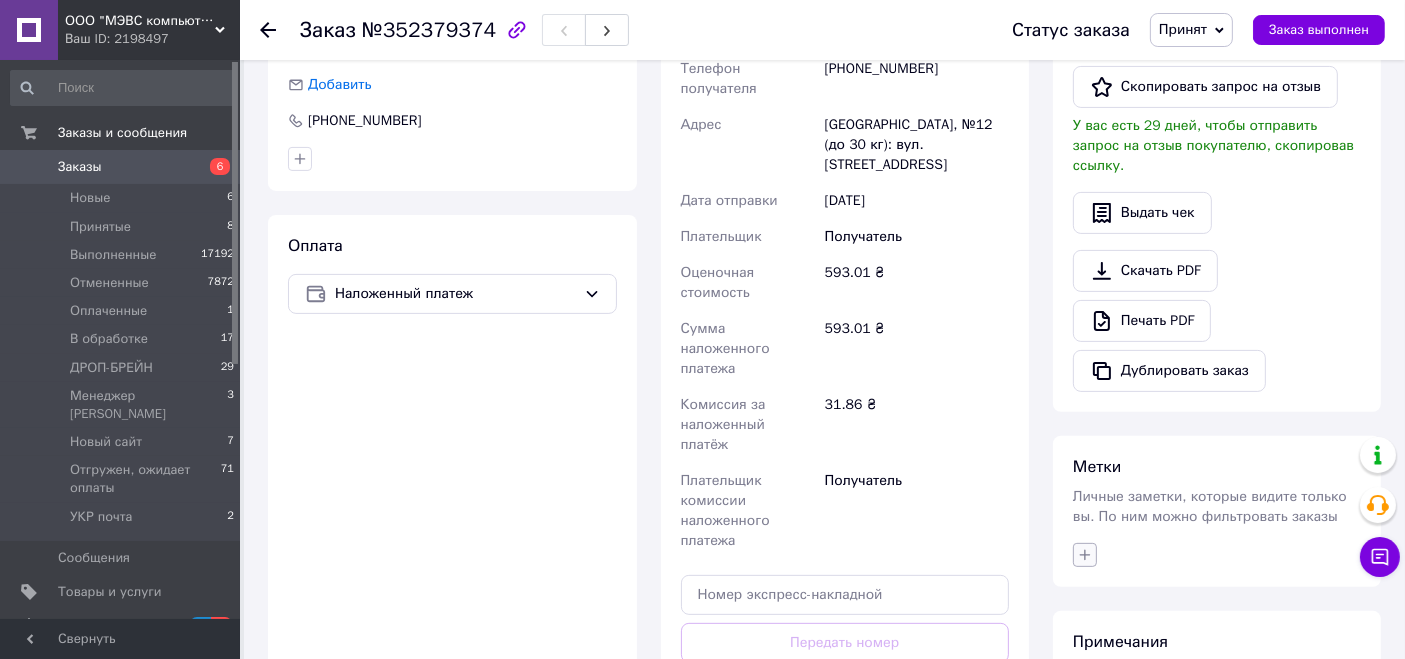 click 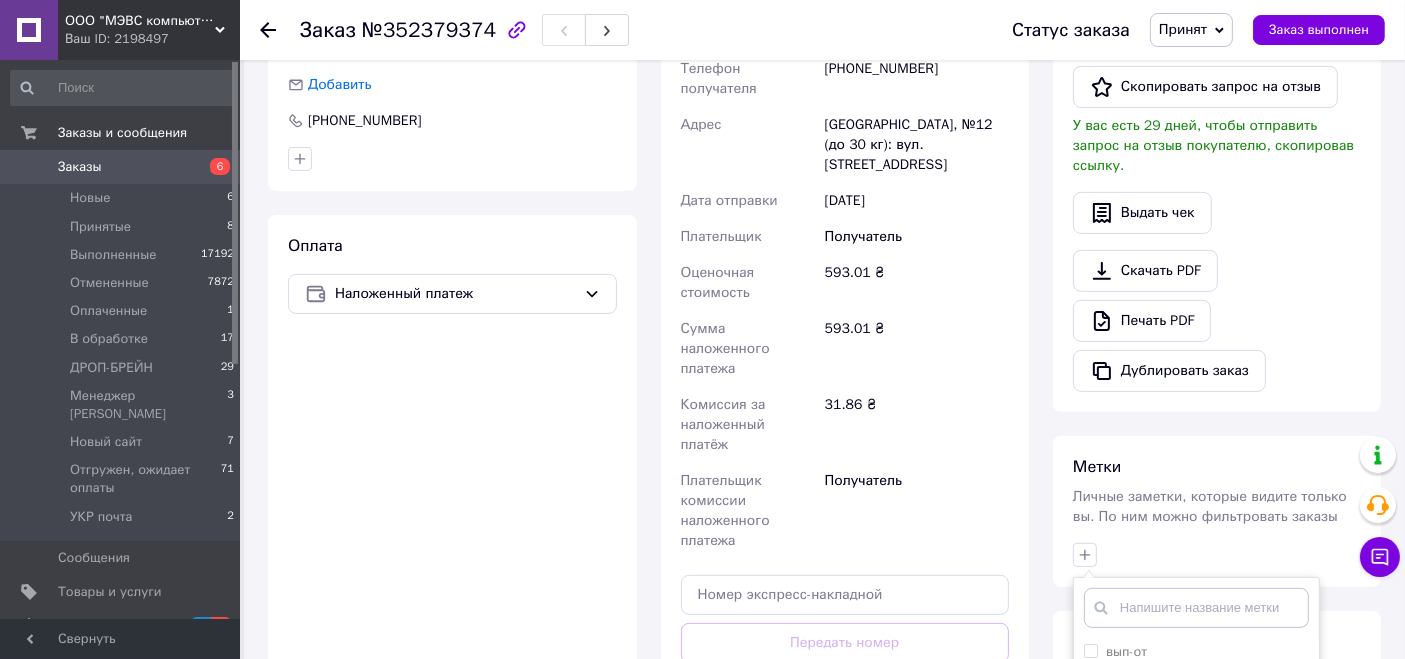 scroll, scrollTop: 874, scrollLeft: 0, axis: vertical 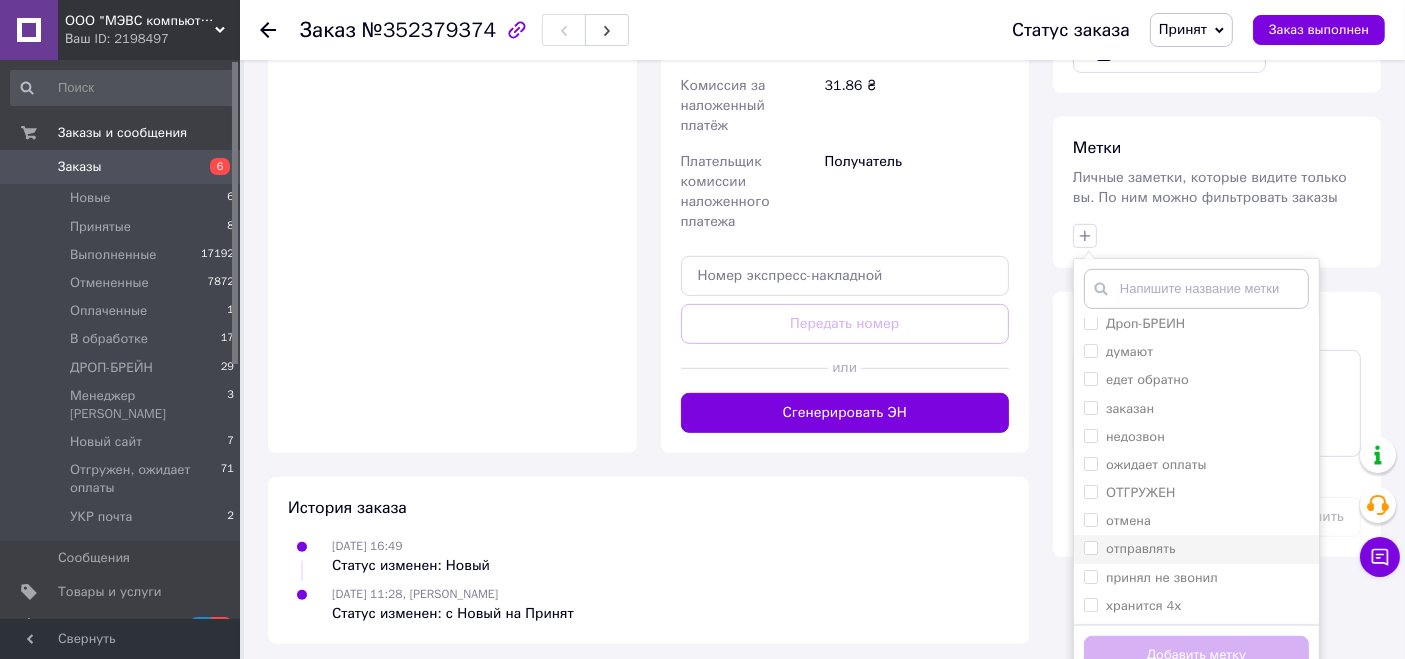 click on "отправлять" at bounding box center [1140, 548] 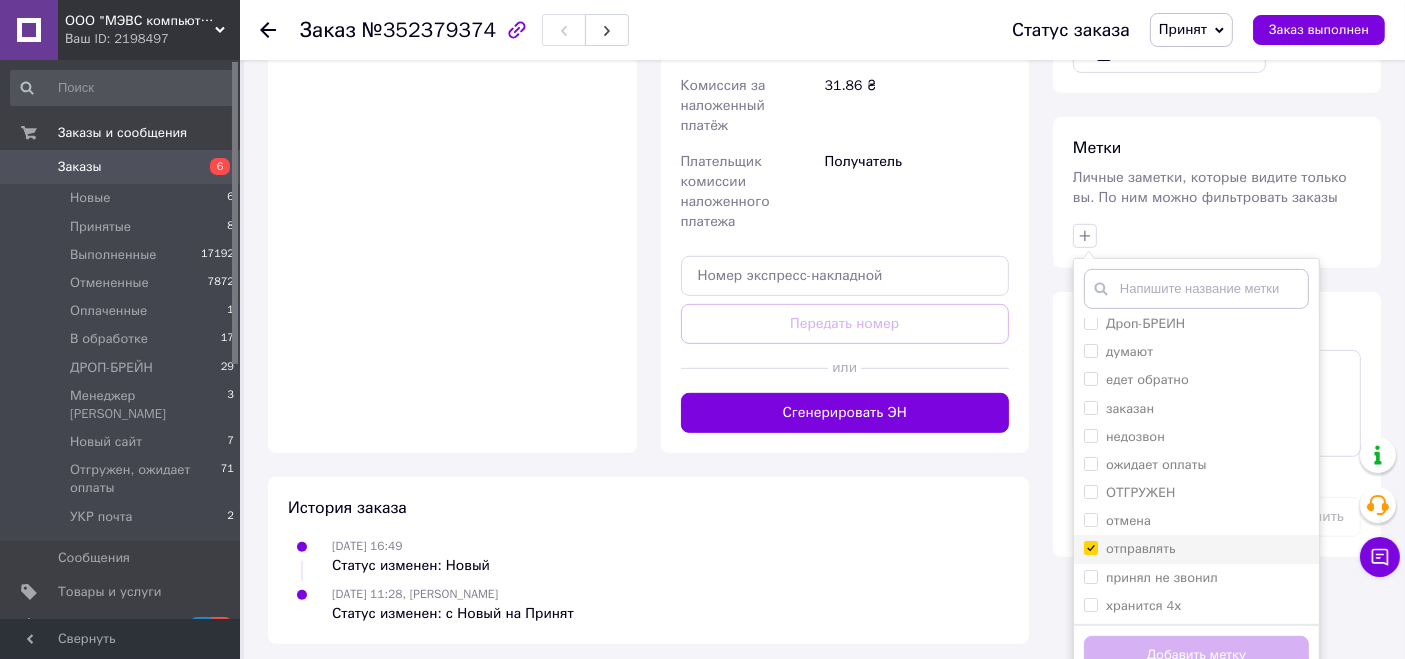 checkbox on "true" 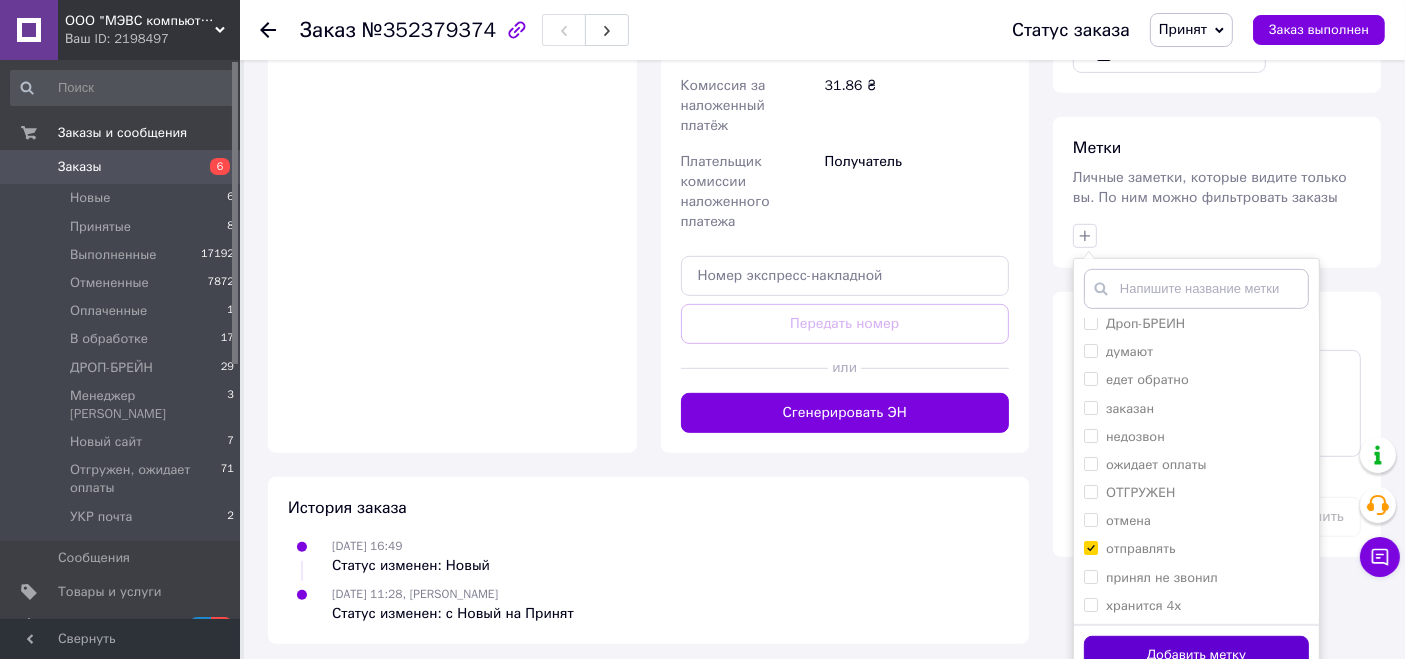click on "Добавить метку" at bounding box center [1196, 655] 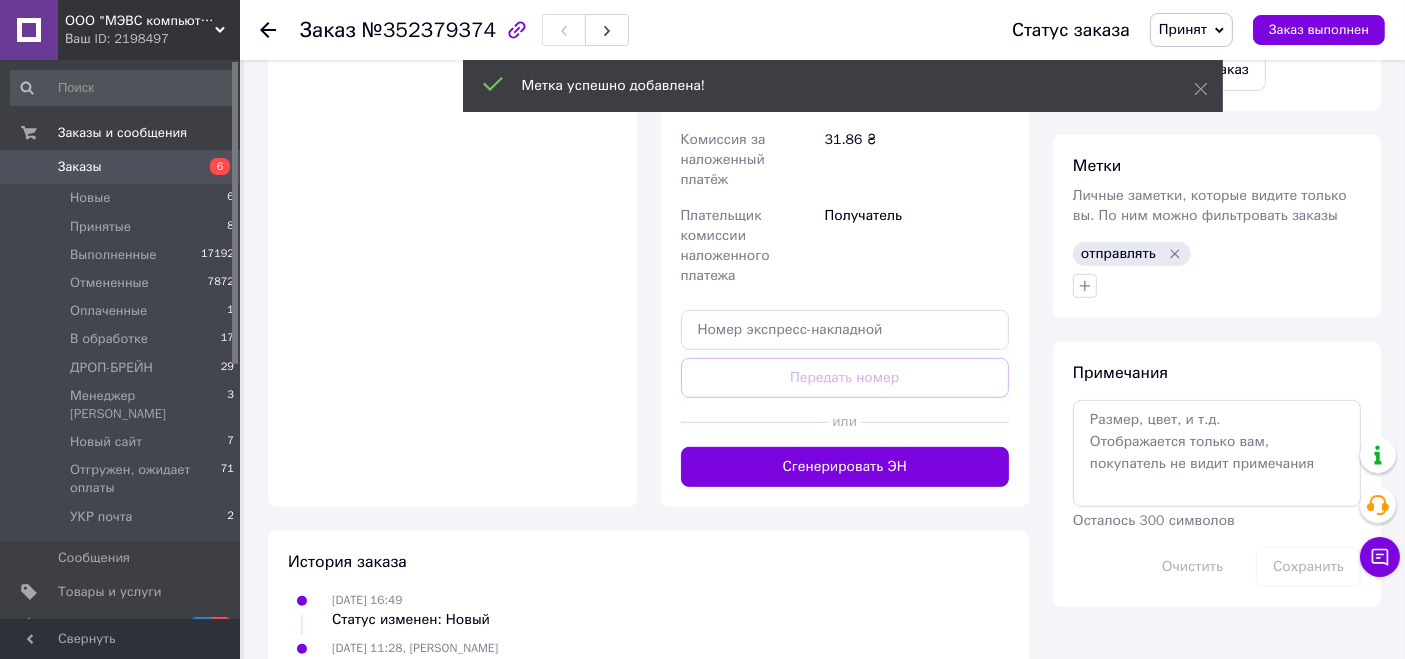 scroll, scrollTop: 868, scrollLeft: 0, axis: vertical 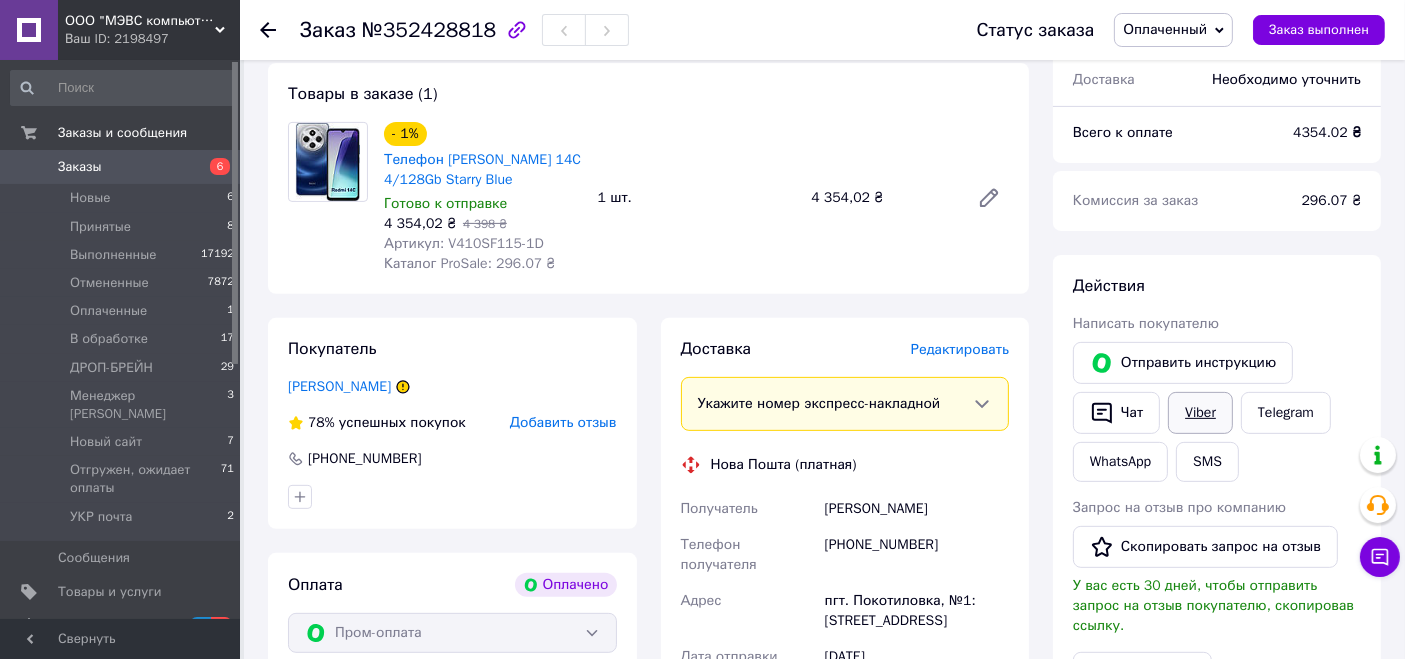 click on "Viber" at bounding box center (1200, 413) 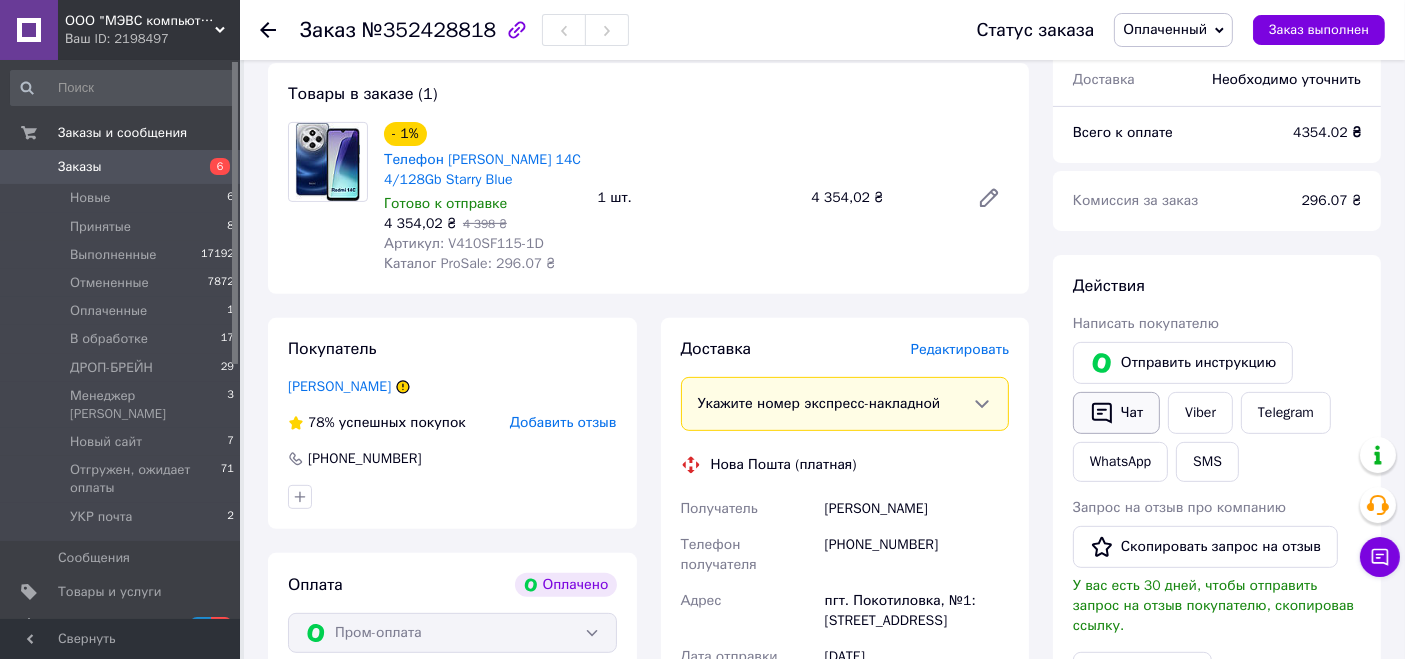 click on "Чат" at bounding box center [1116, 413] 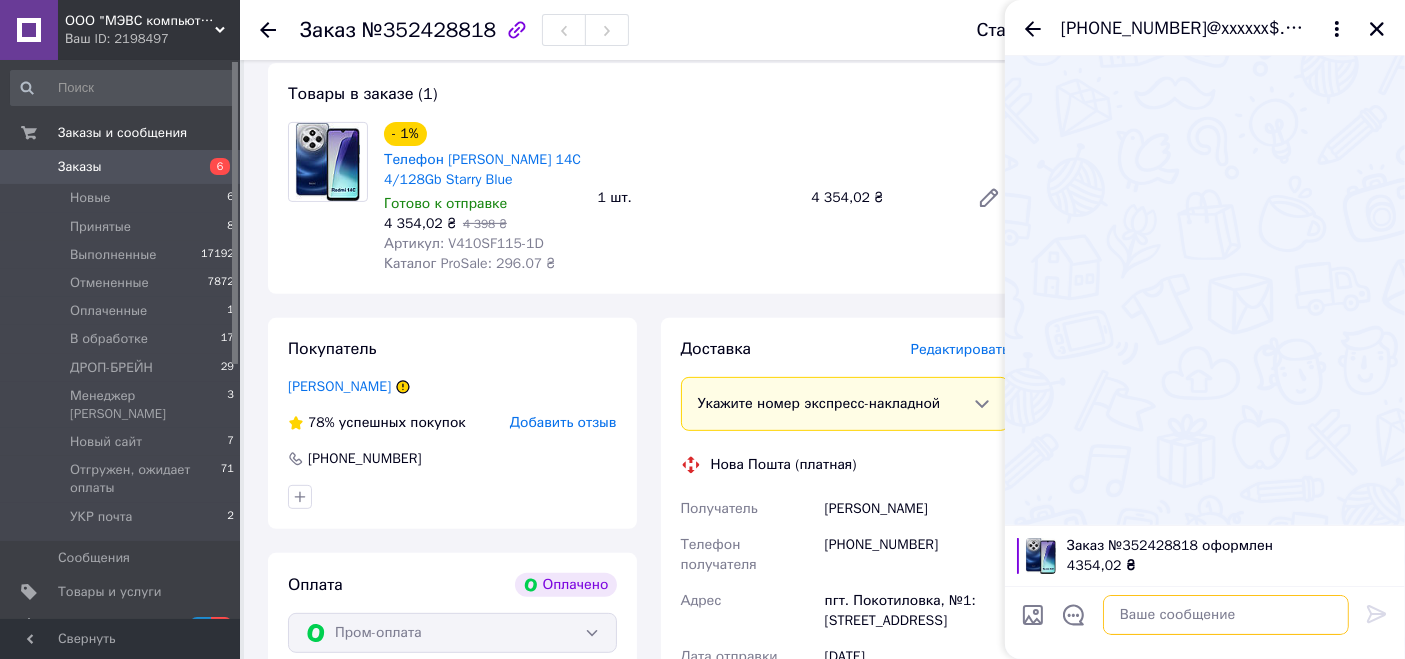 click at bounding box center (1226, 615) 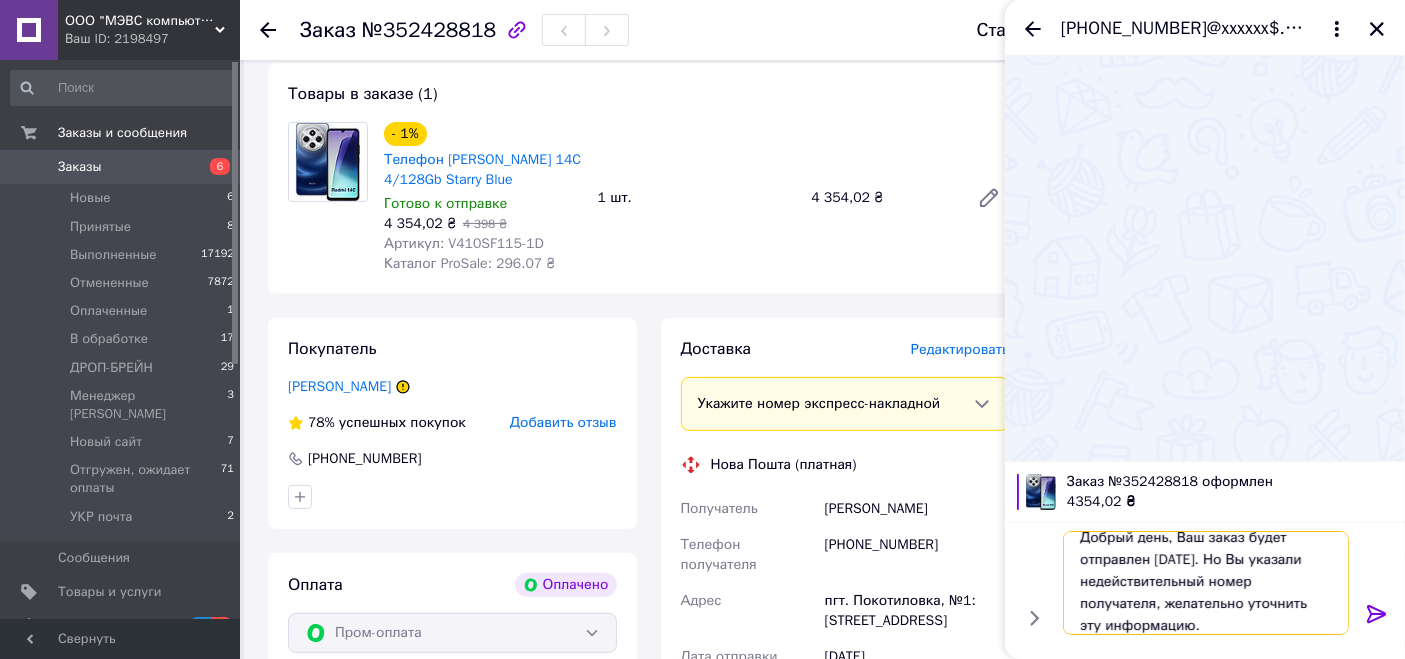 scroll, scrollTop: 1, scrollLeft: 0, axis: vertical 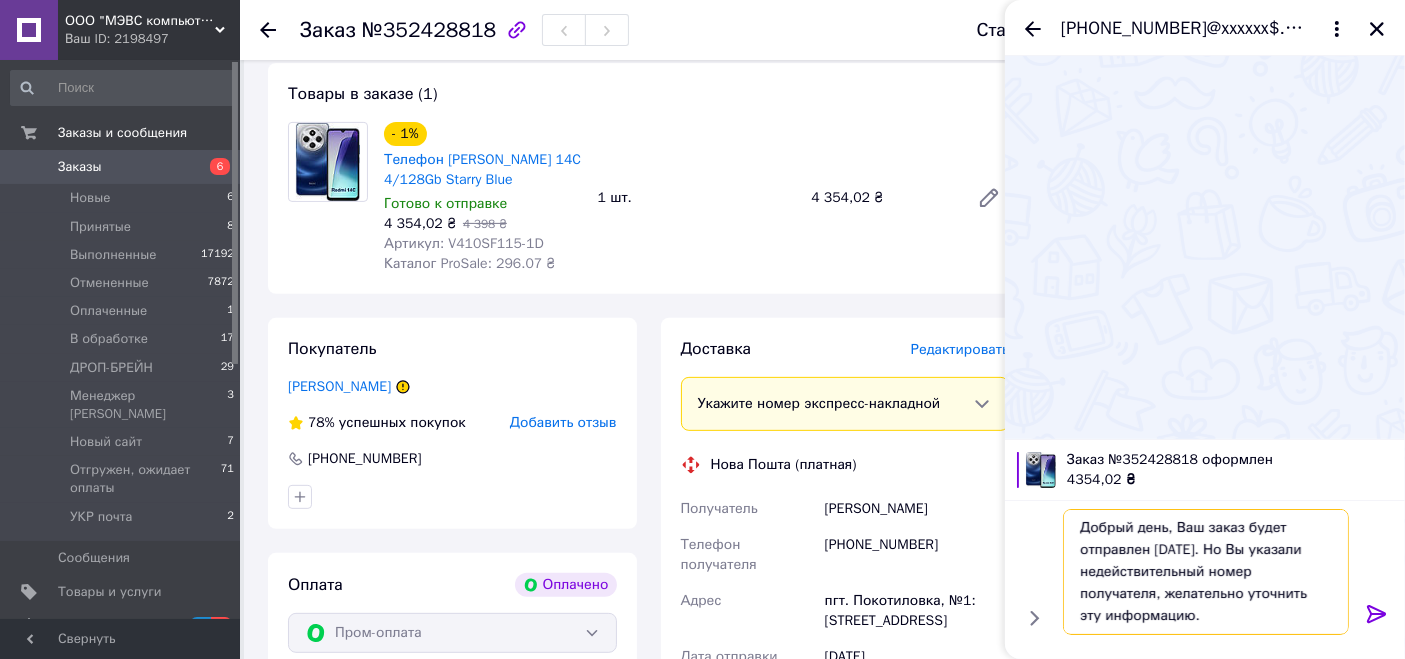 type on "Добрый день, Ваш заказ будет отправлен завтра. Но Вы указали недействительный номер получателя, желательно уточнить эту информацию." 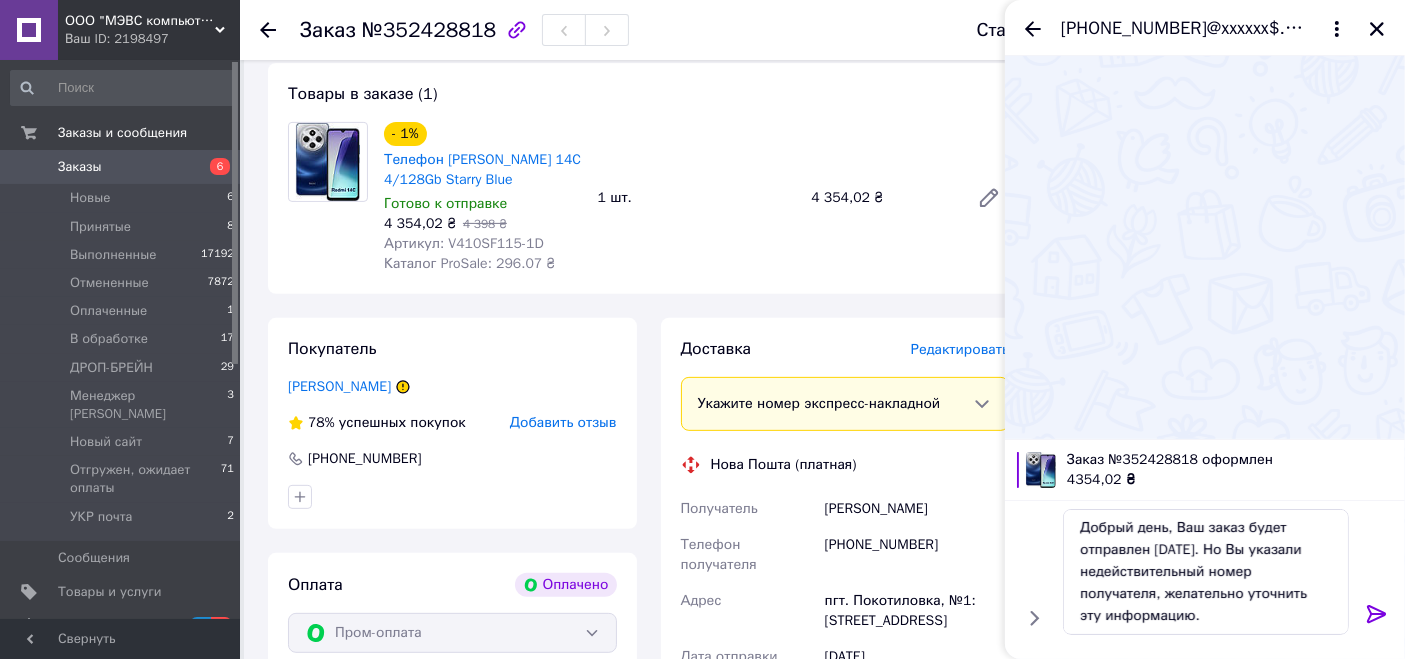 click 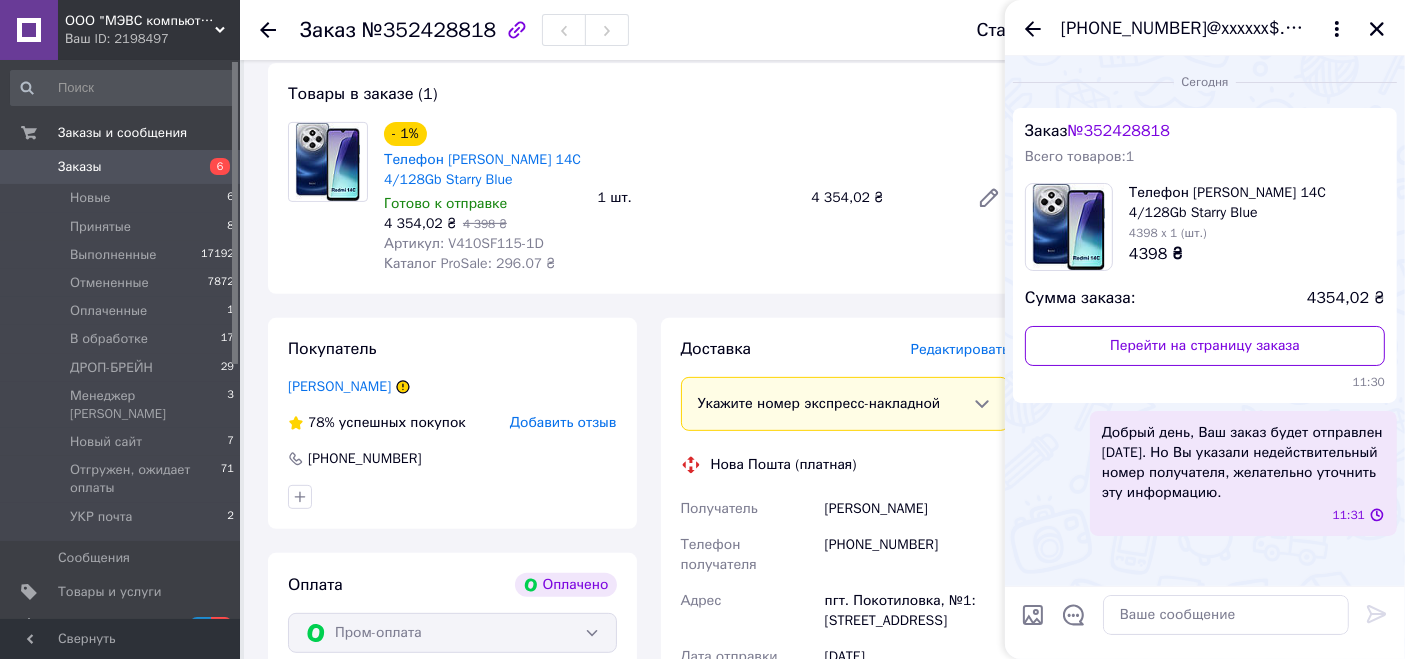 scroll, scrollTop: 0, scrollLeft: 0, axis: both 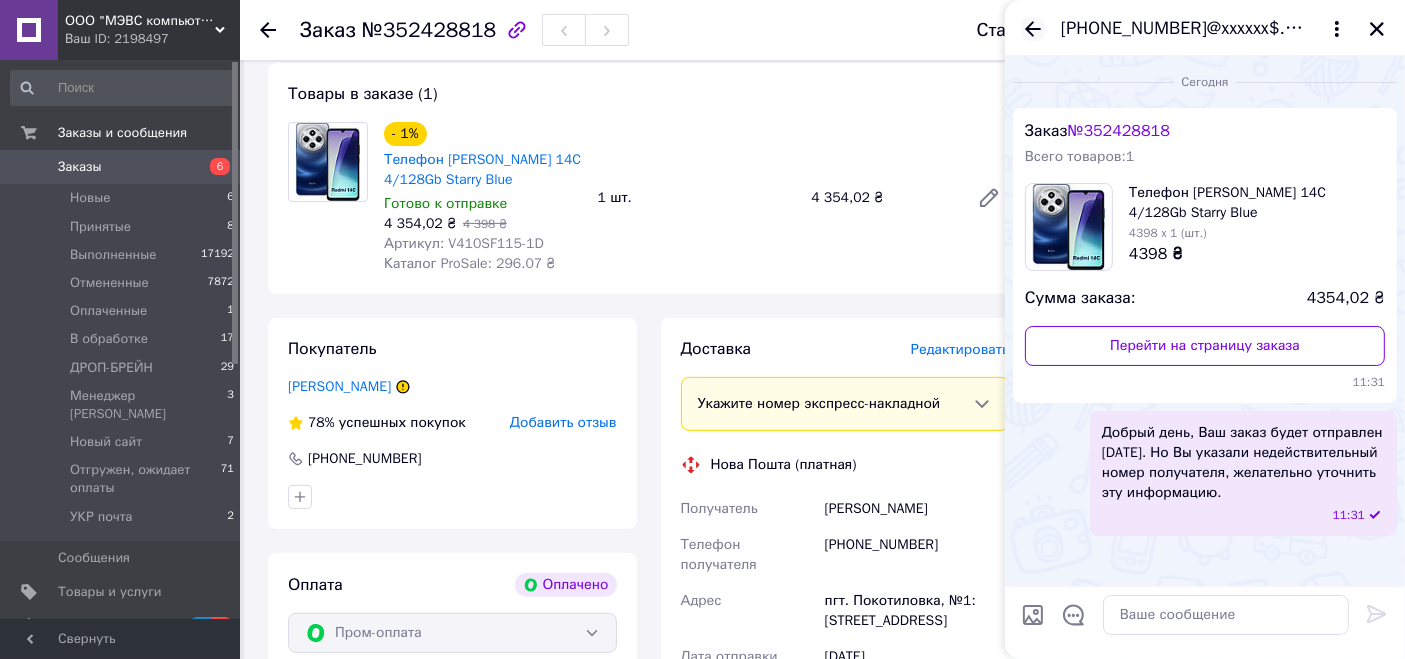 click 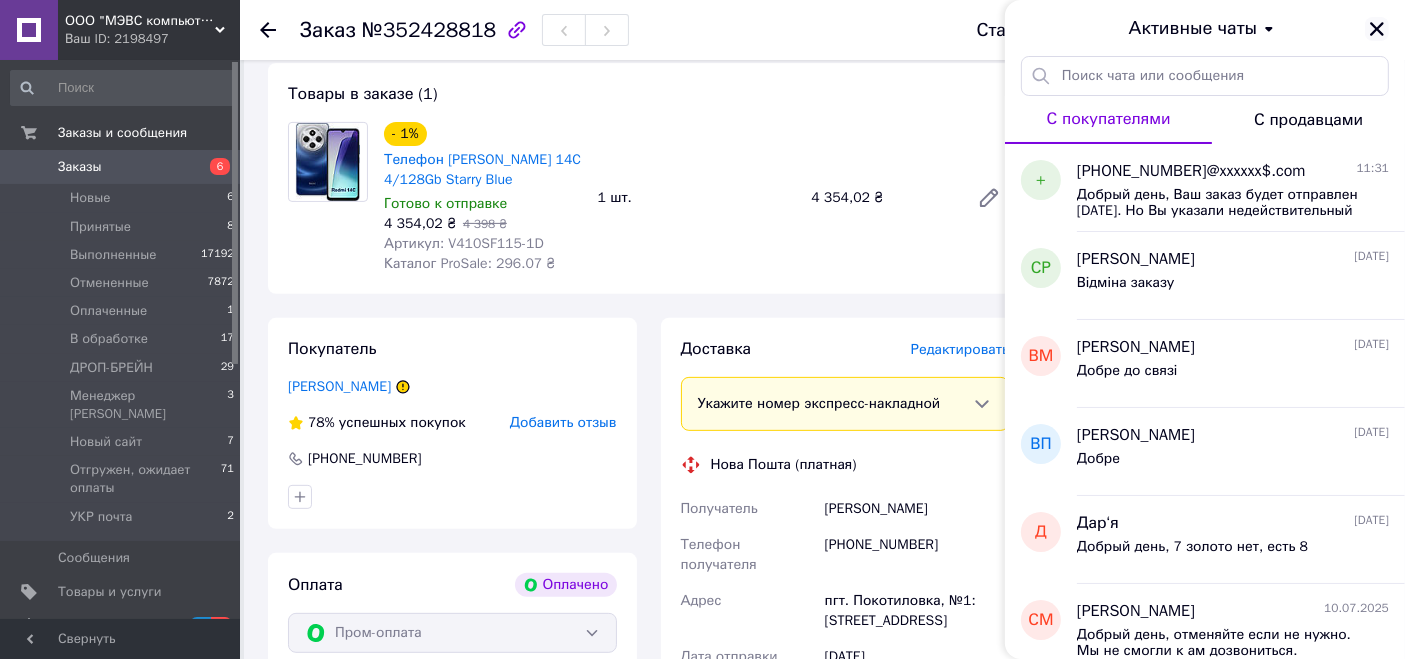 click 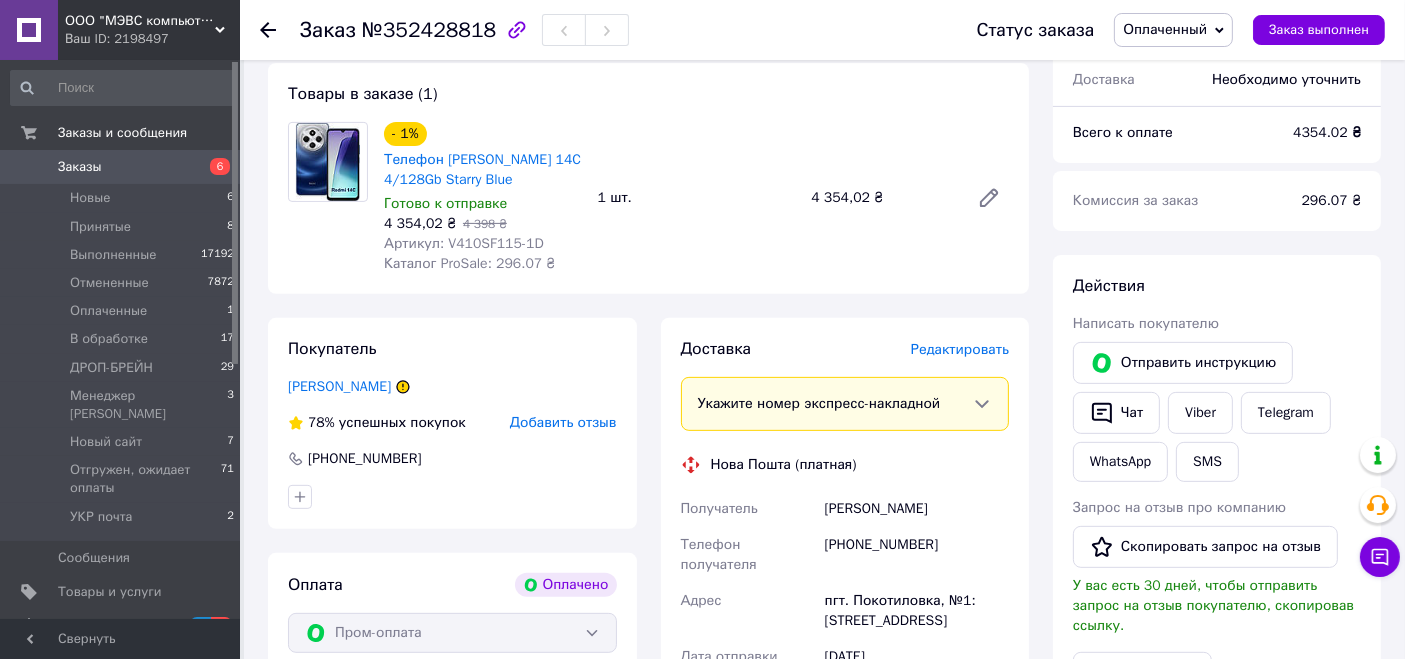 click on "Оплаченный" at bounding box center (1165, 29) 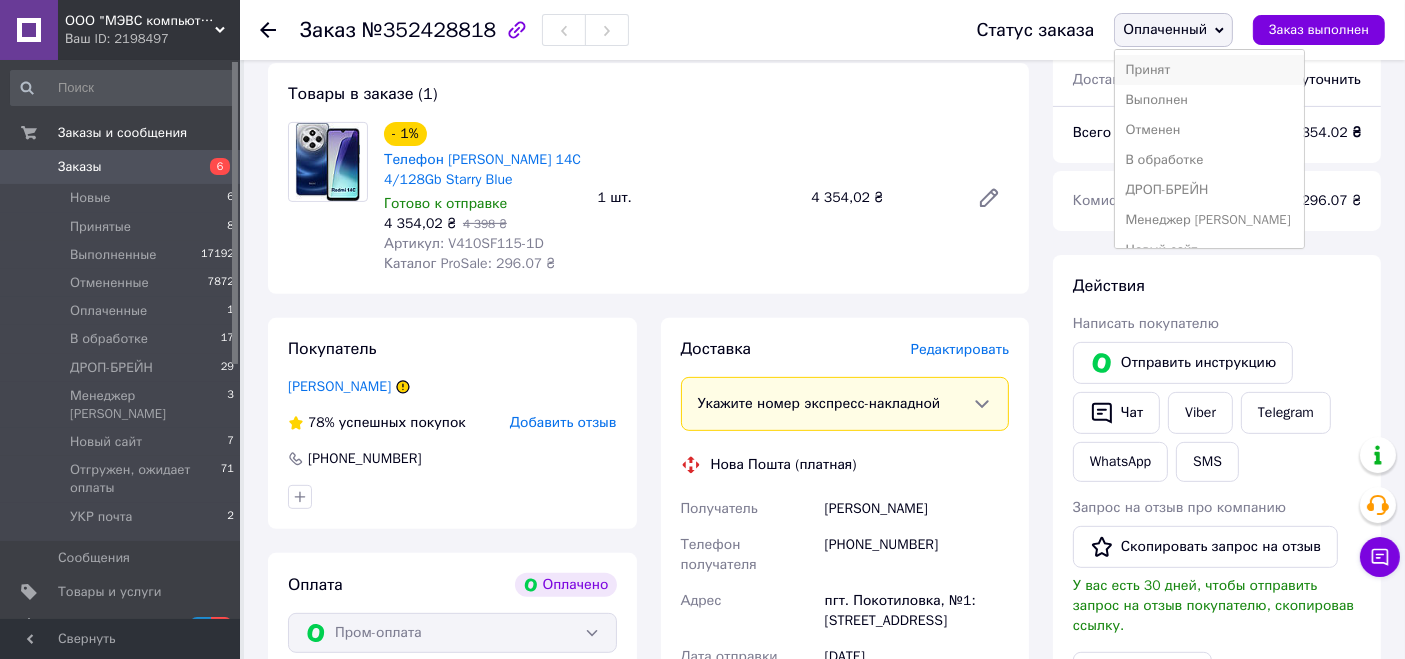 click on "Принят" at bounding box center [1209, 70] 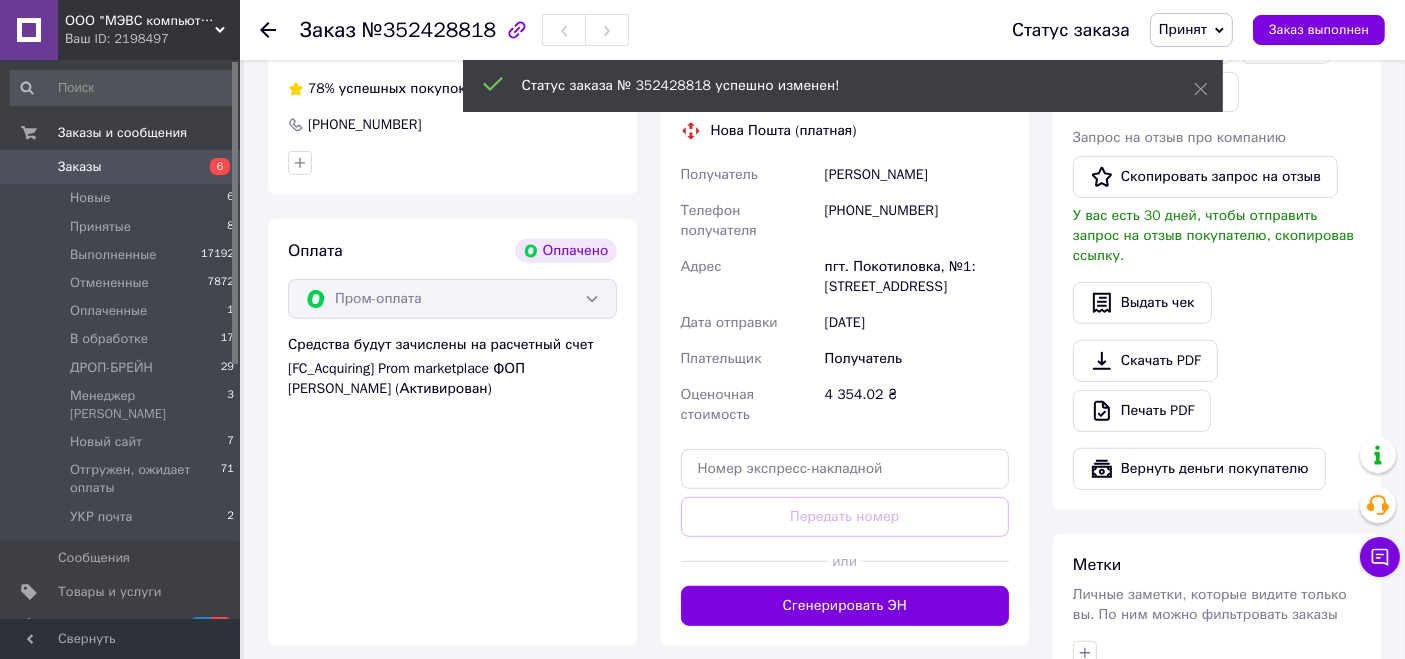 scroll, scrollTop: 1111, scrollLeft: 0, axis: vertical 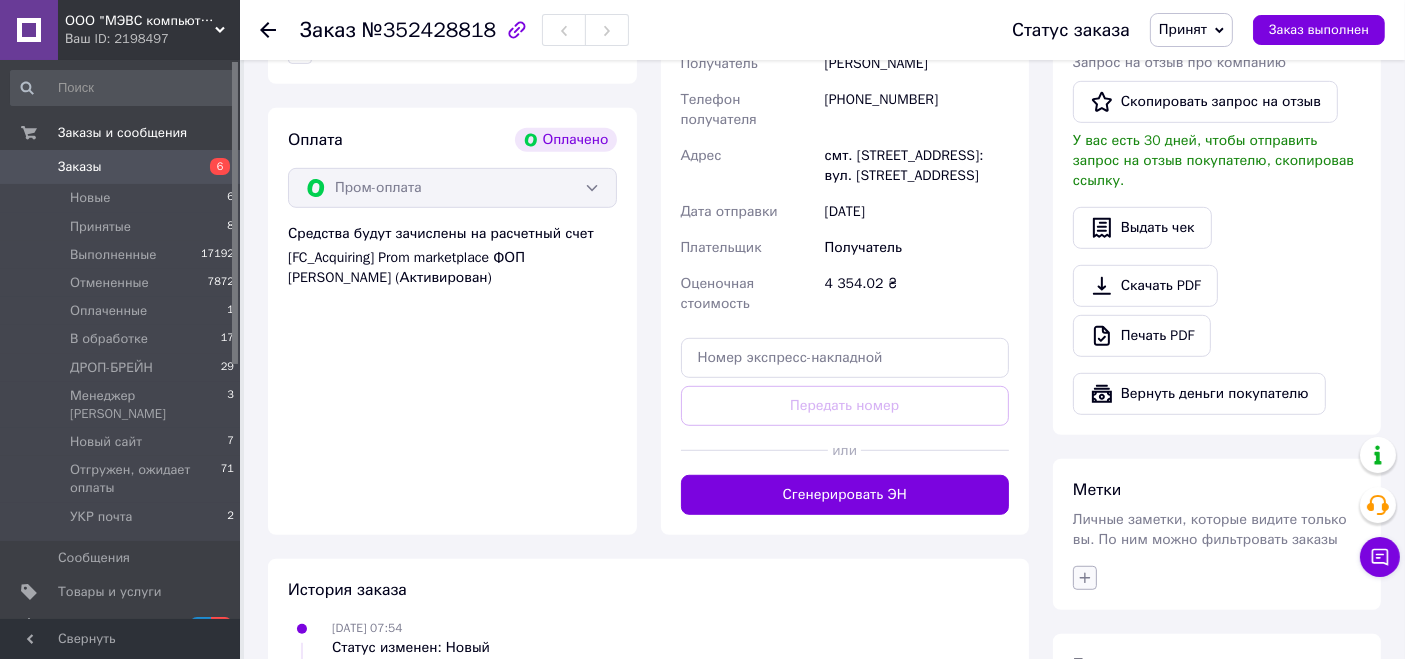 click 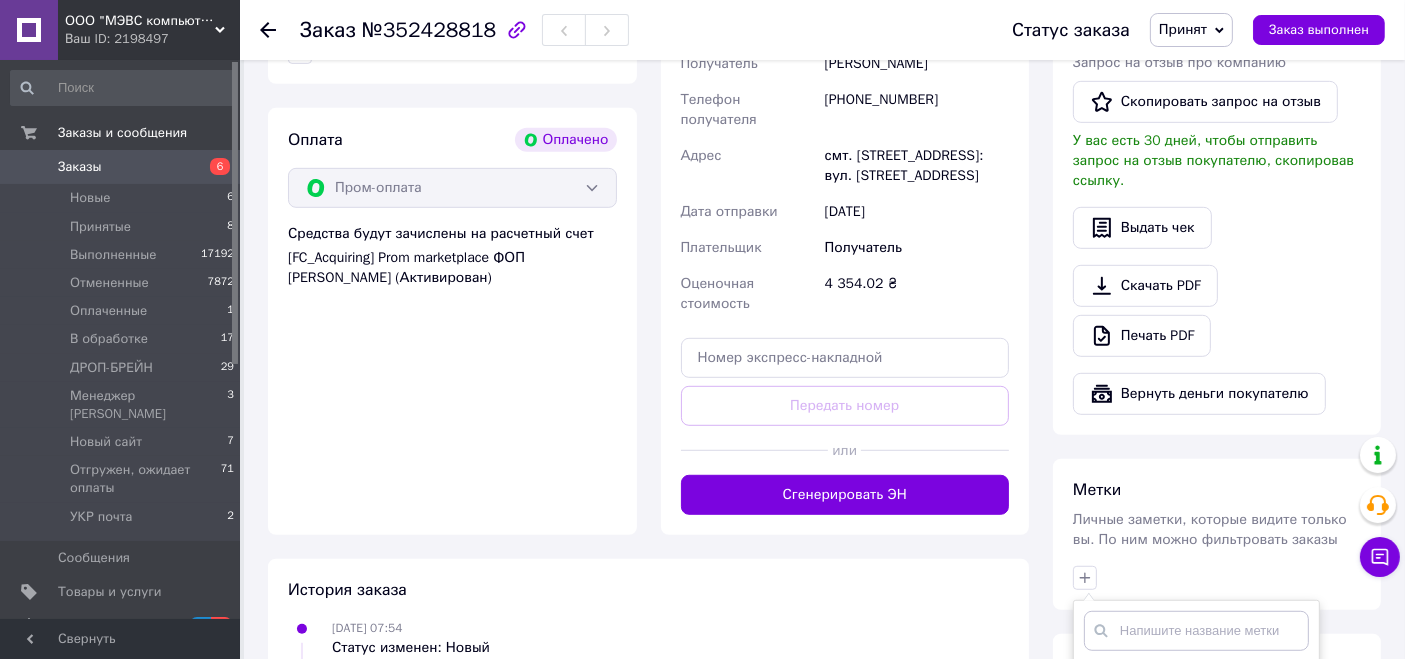 scroll, scrollTop: 1444, scrollLeft: 0, axis: vertical 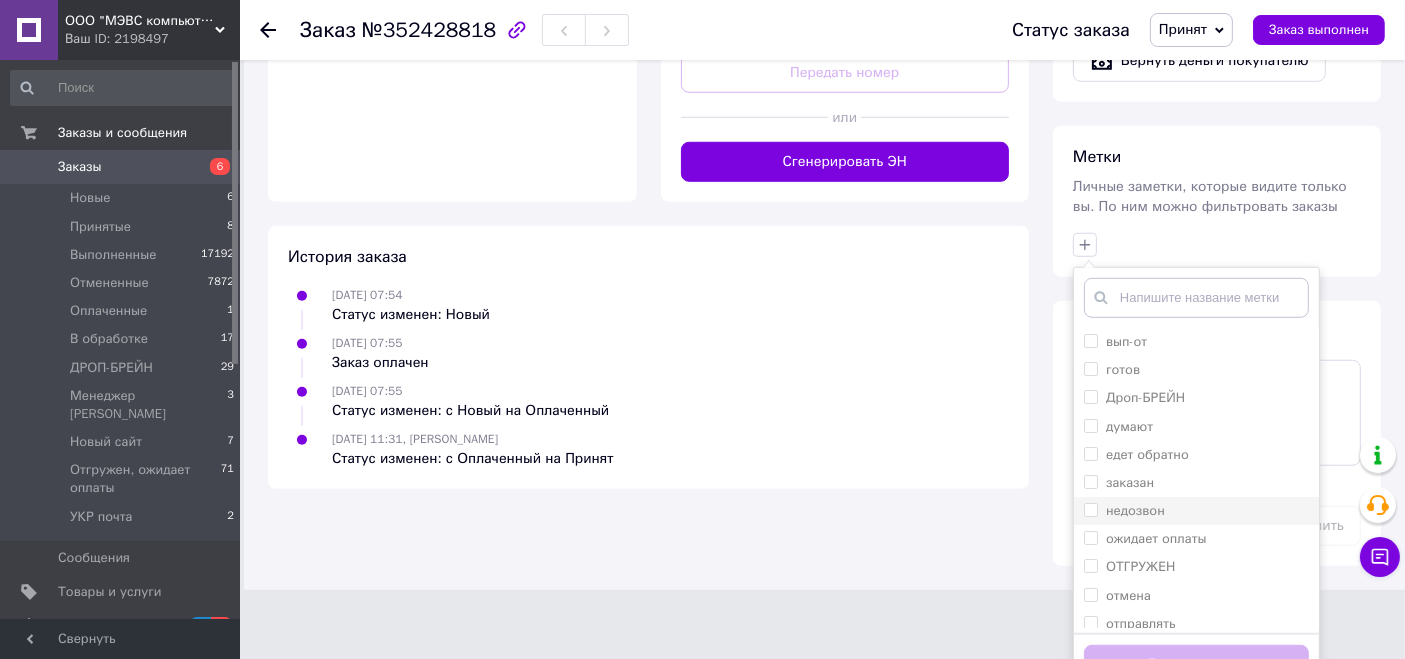 click on "недозвон" at bounding box center (1196, 511) 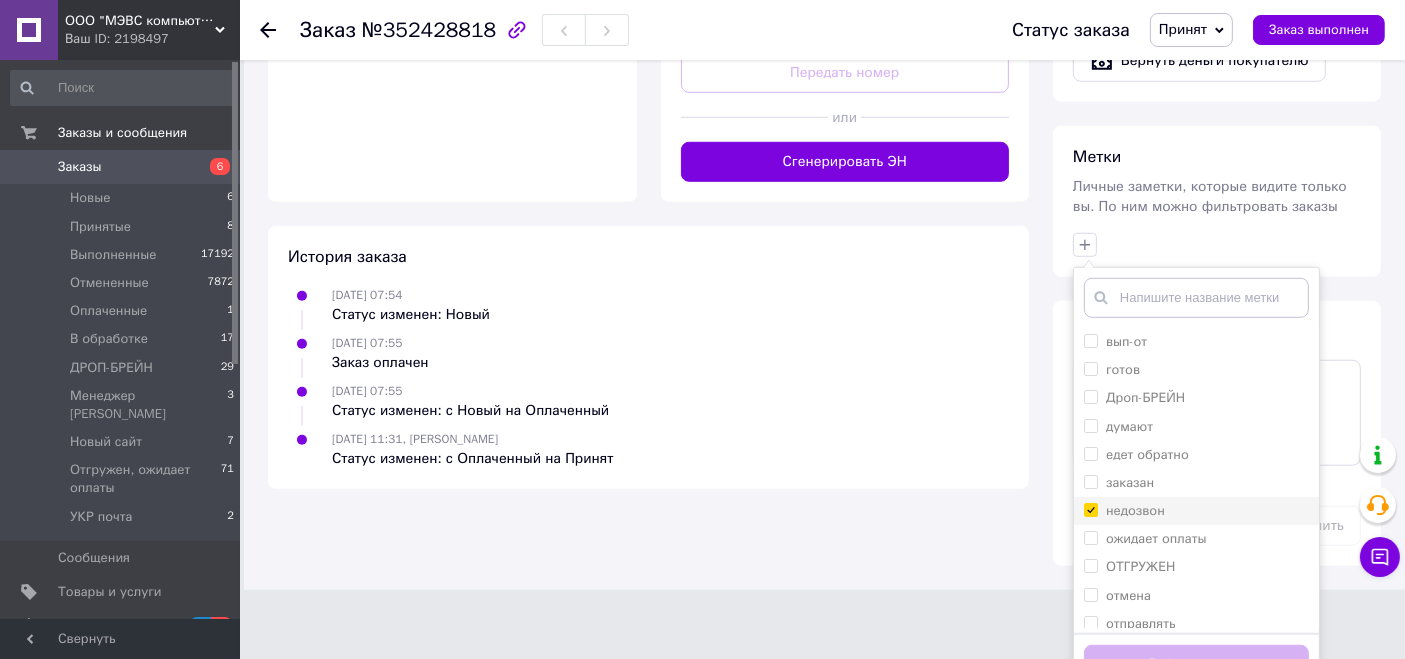 checkbox on "true" 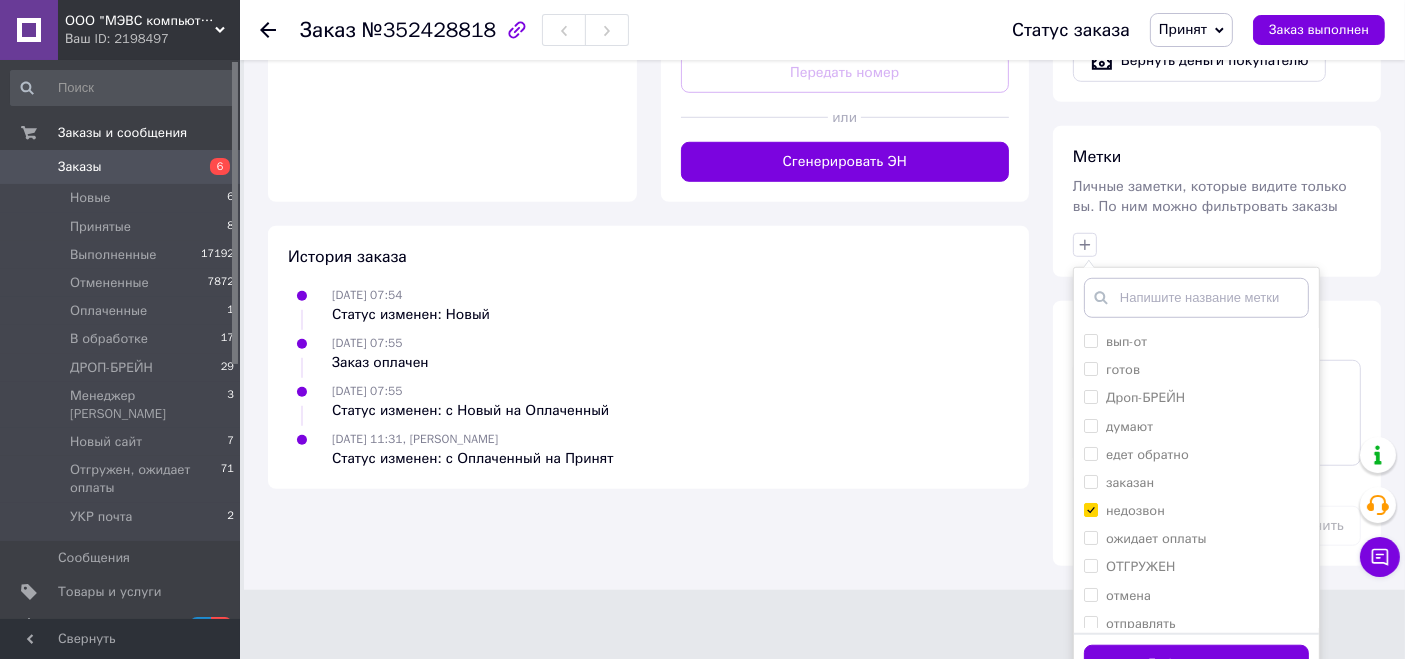 click on "Добавить метку" at bounding box center [1196, 664] 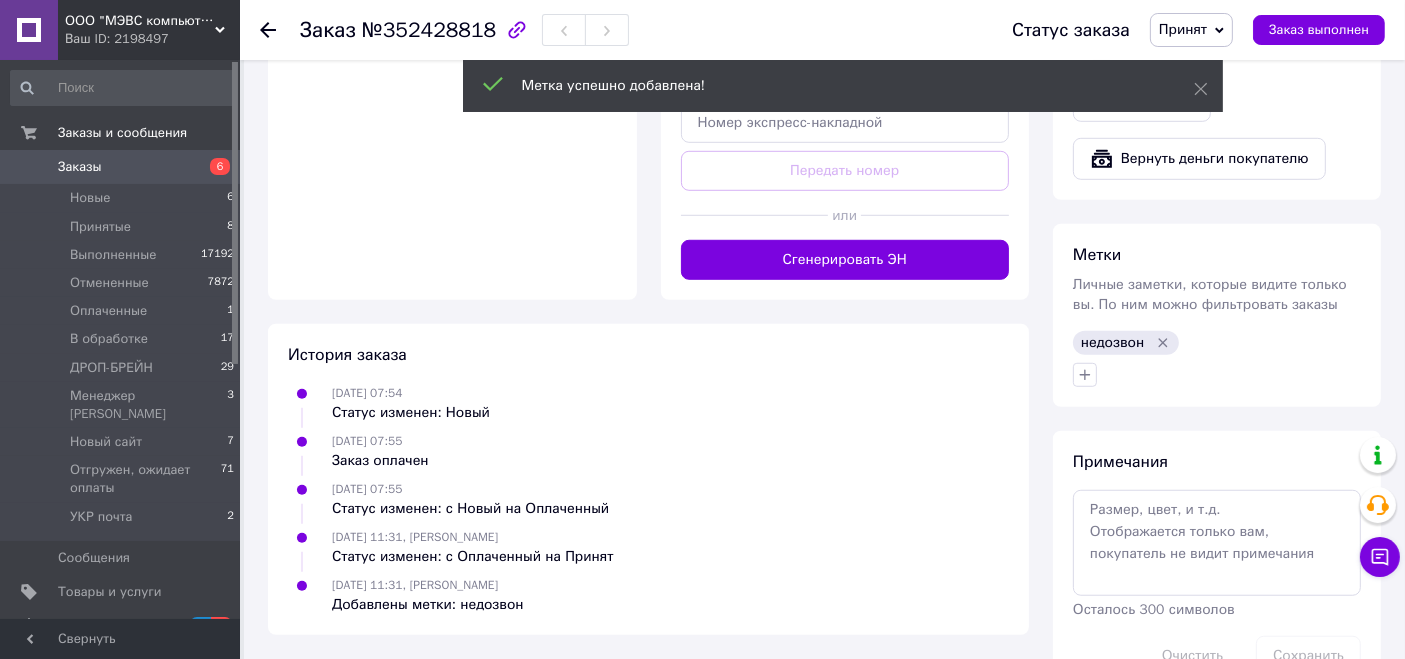 scroll, scrollTop: 1382, scrollLeft: 0, axis: vertical 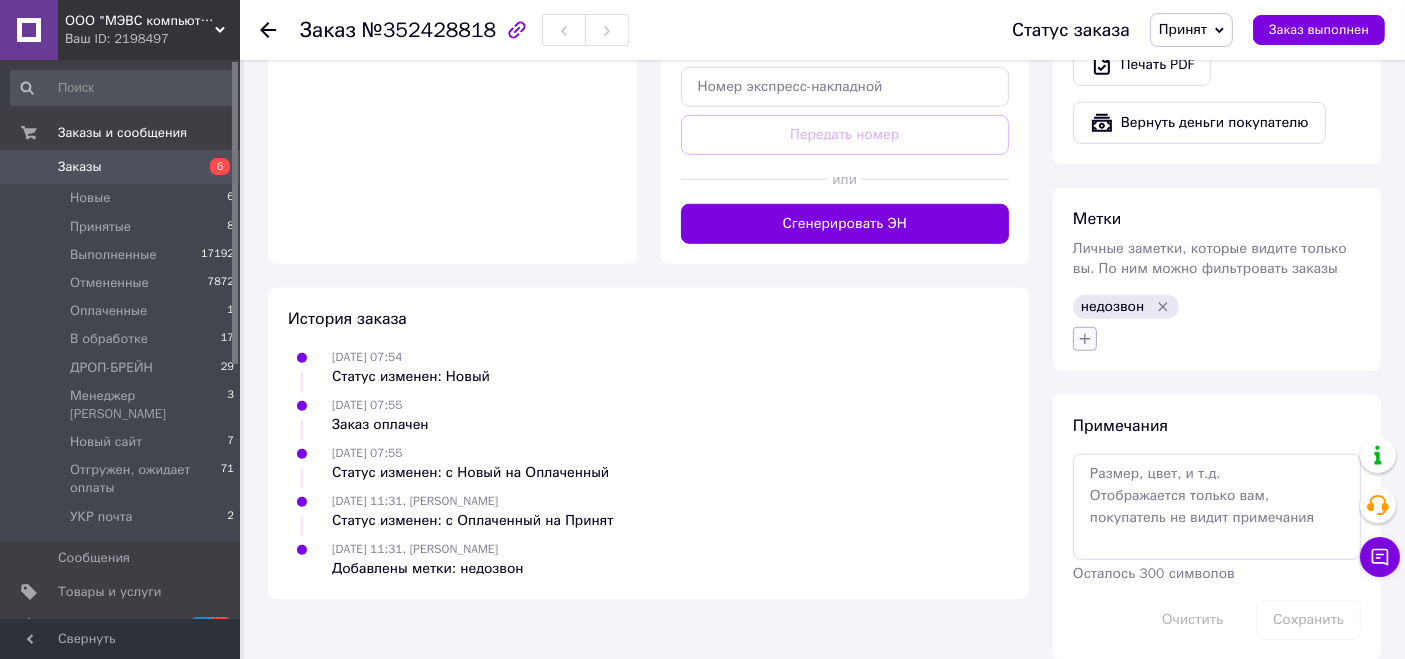 click 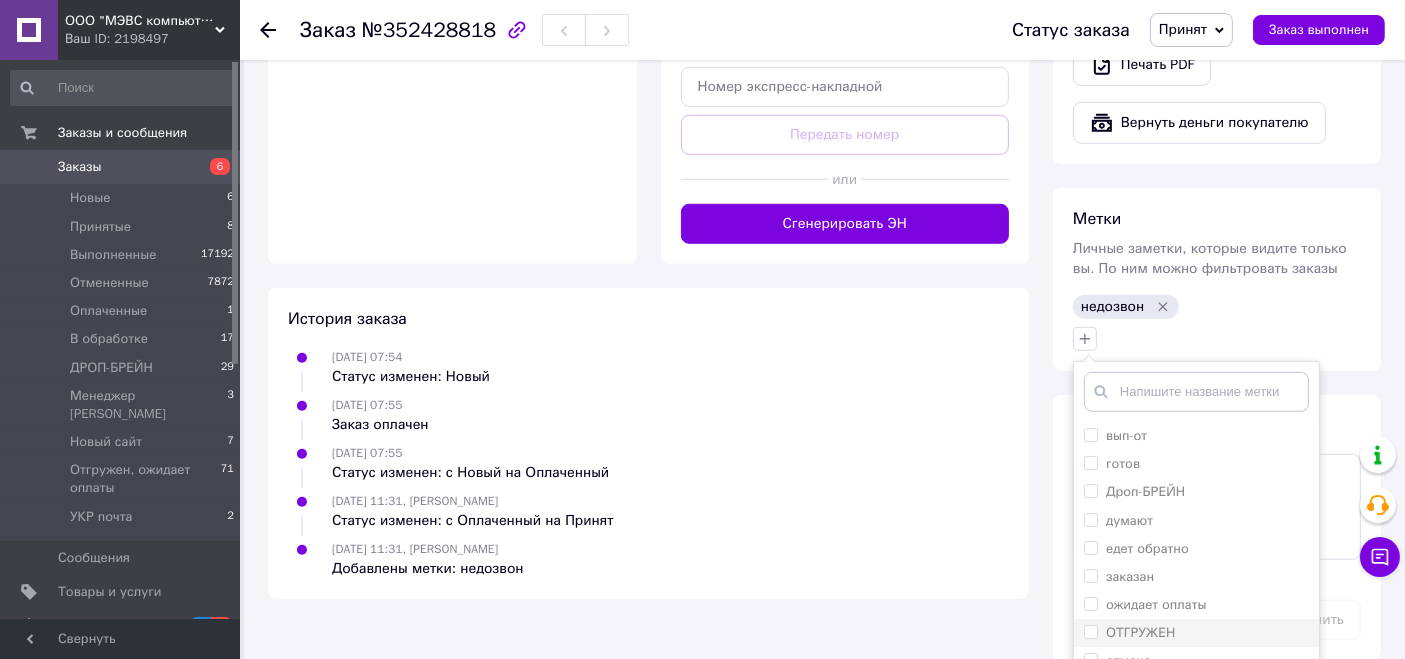 scroll, scrollTop: 37, scrollLeft: 0, axis: vertical 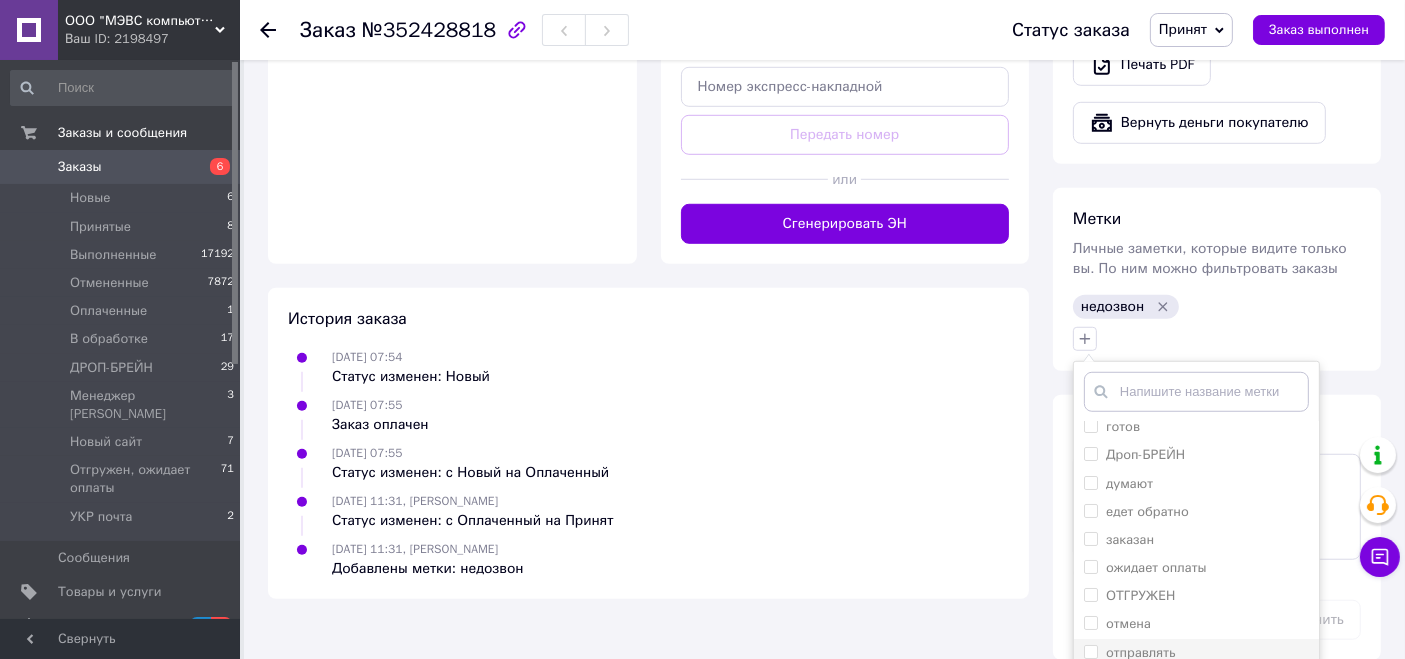 click on "отправлять" at bounding box center (1140, 652) 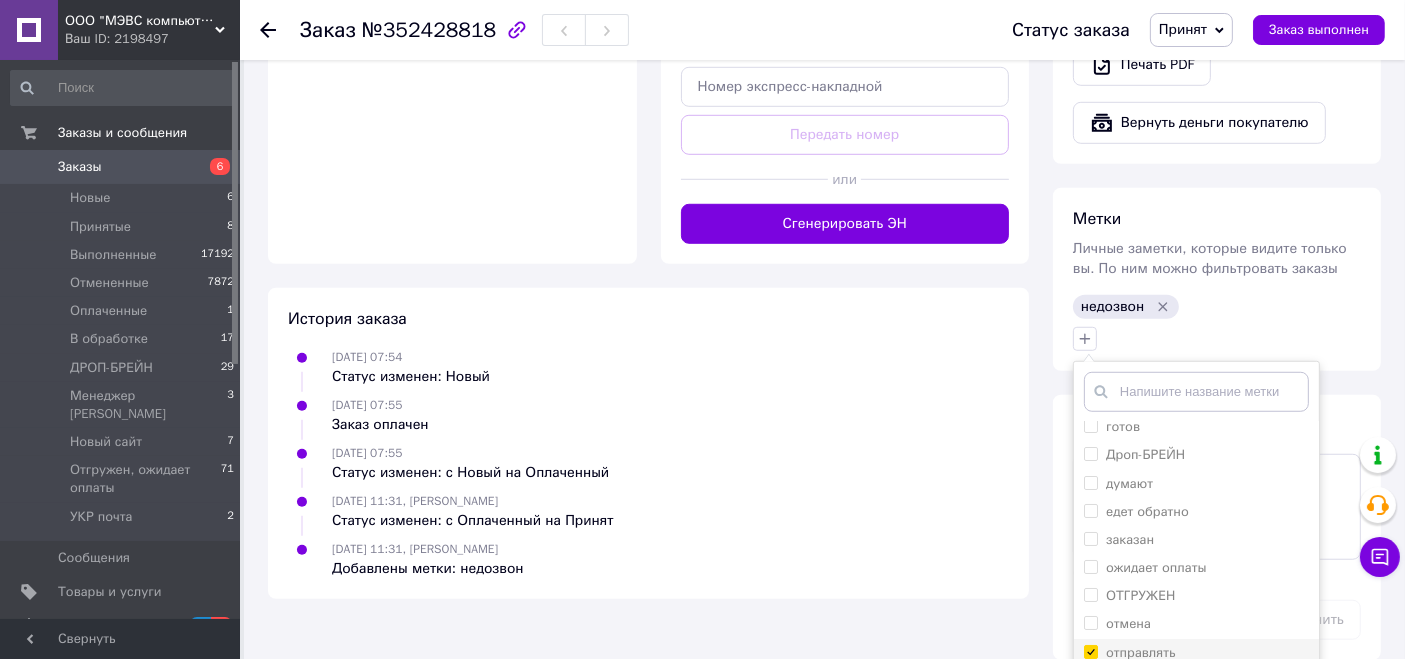 checkbox on "true" 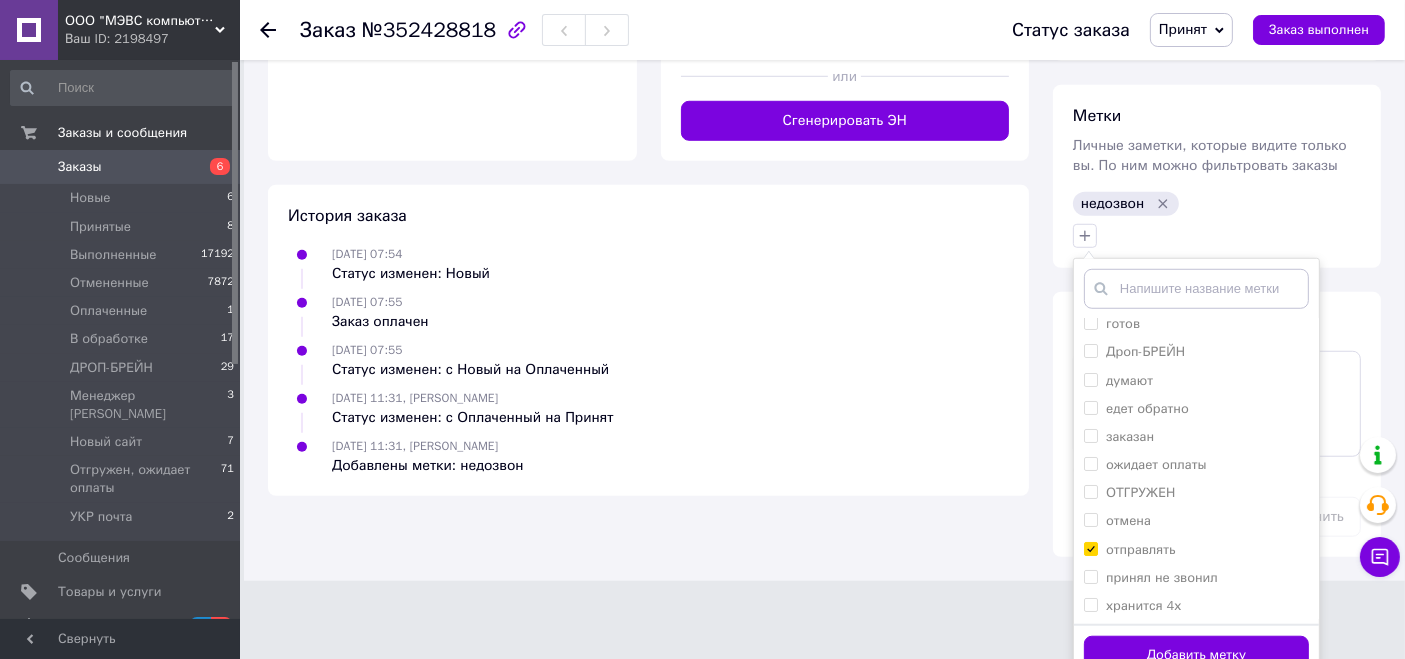 click on "Добавить метку" at bounding box center [1196, 655] 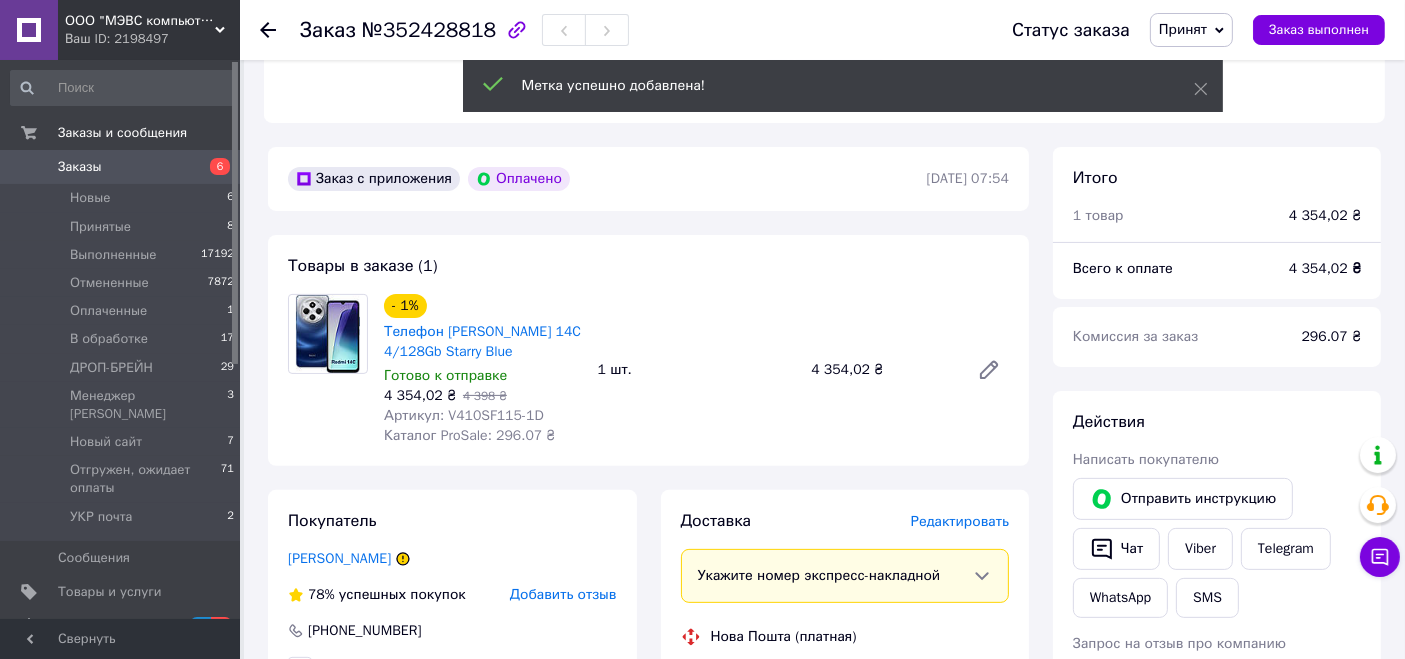 scroll, scrollTop: 160, scrollLeft: 0, axis: vertical 